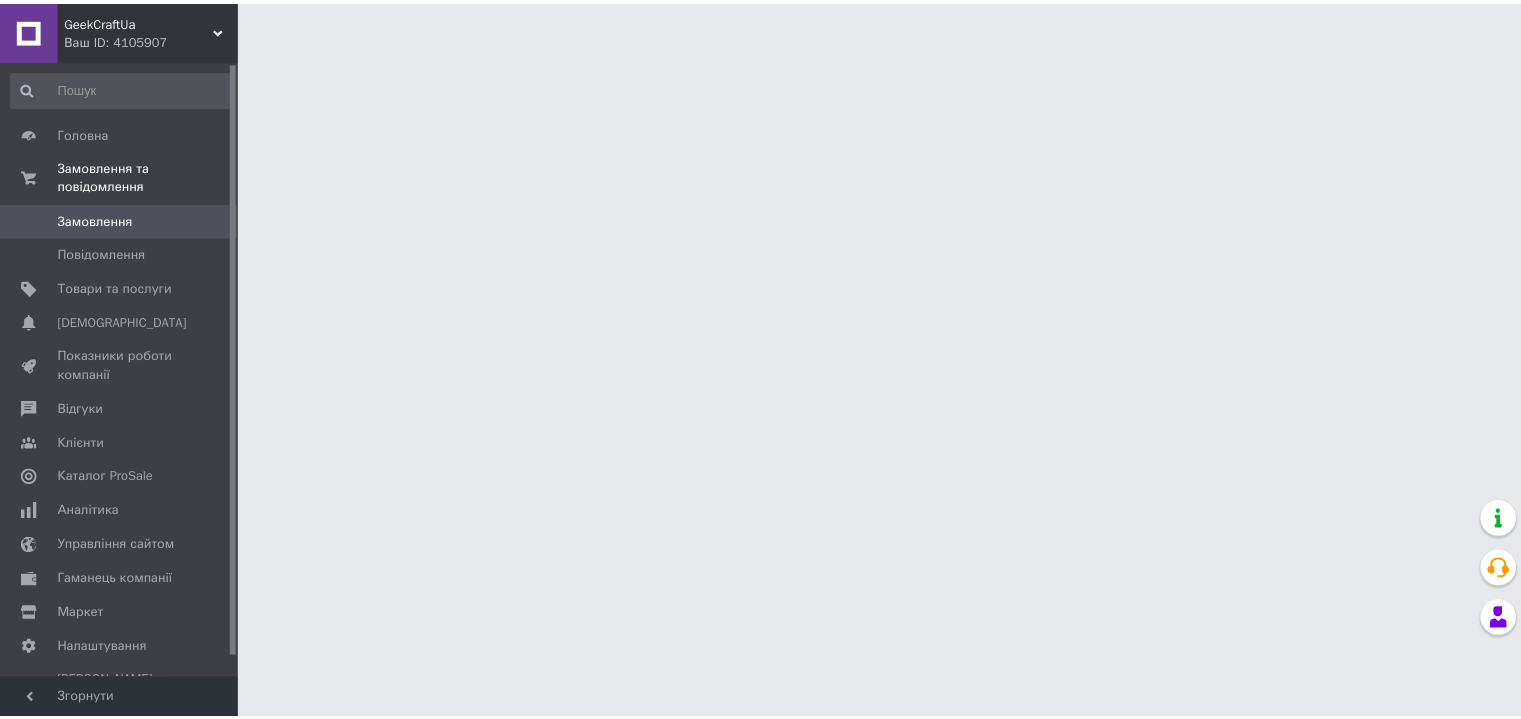 scroll, scrollTop: 0, scrollLeft: 0, axis: both 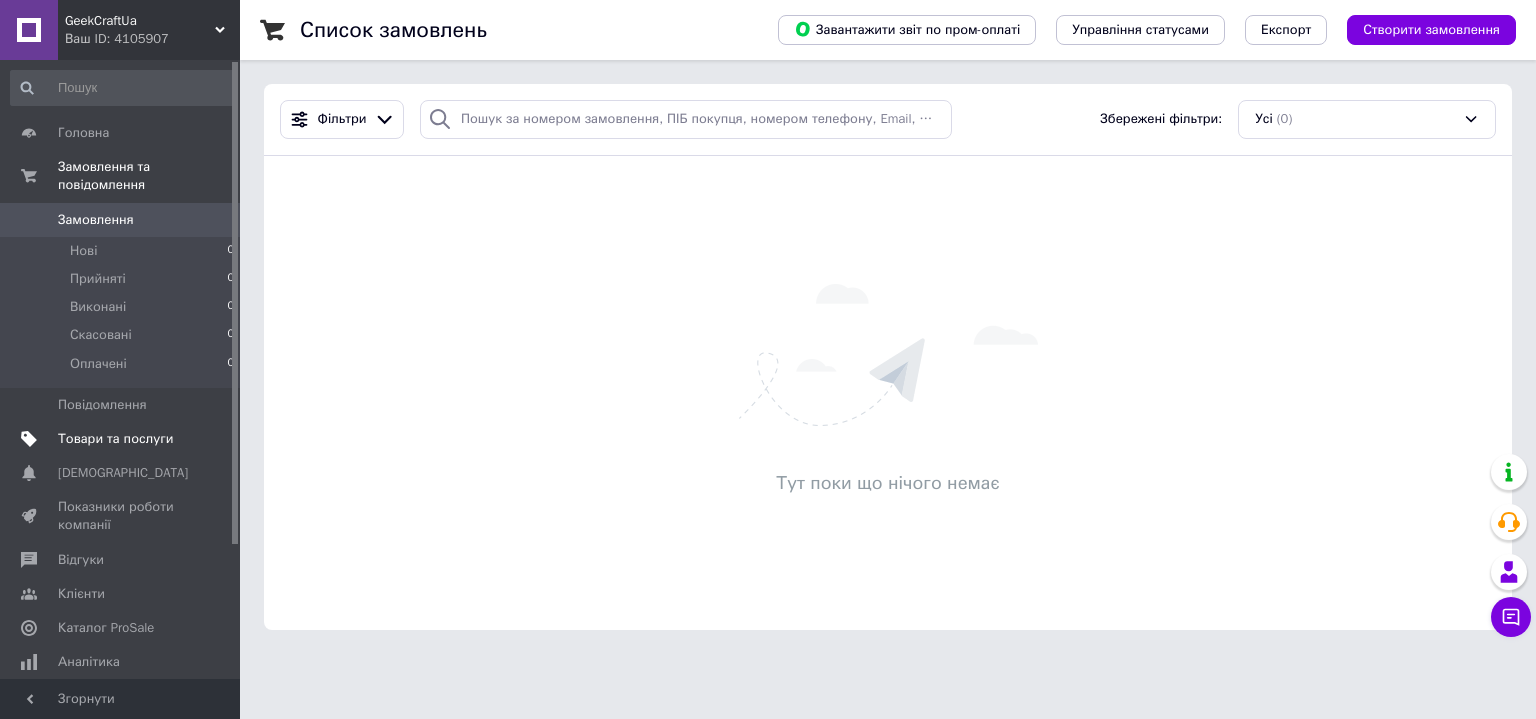 click on "Товари та послуги" at bounding box center [121, 439] 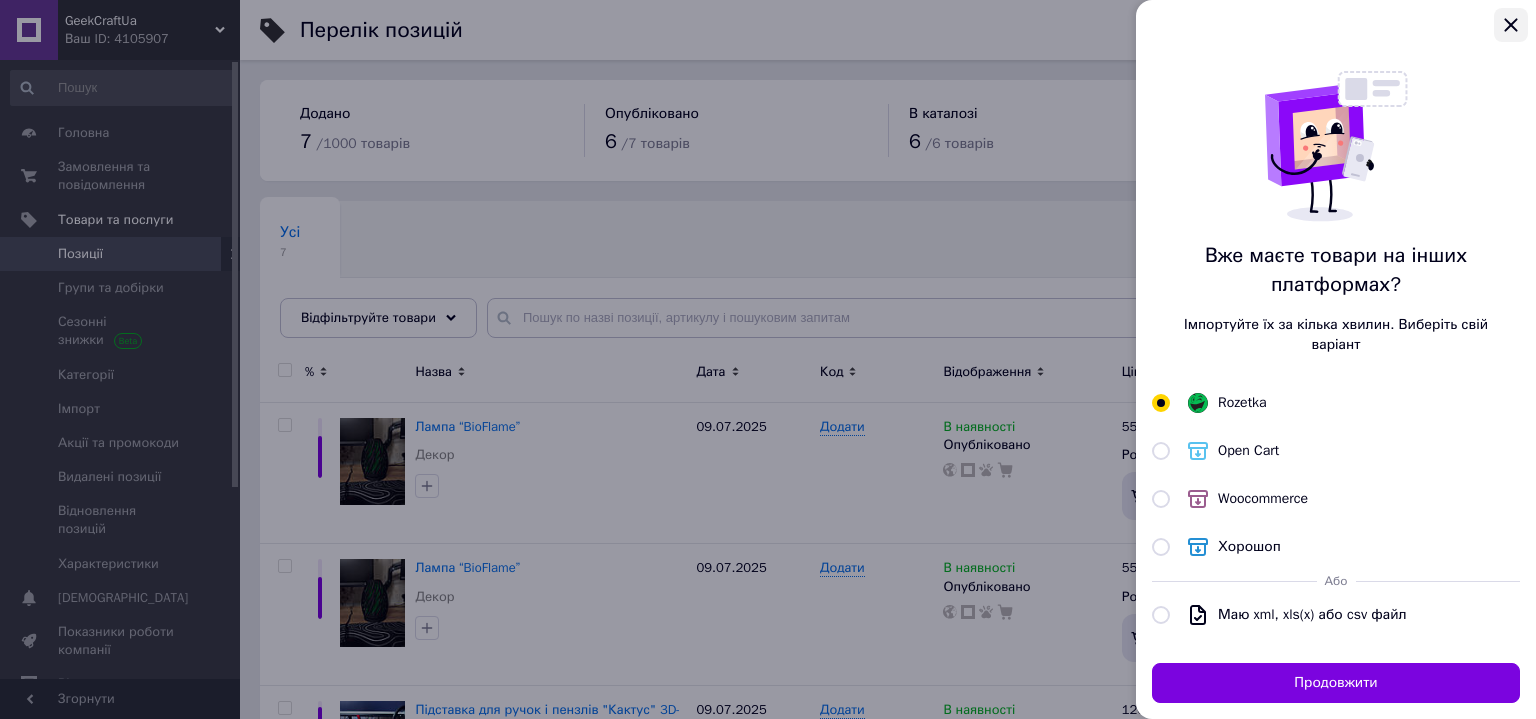 click 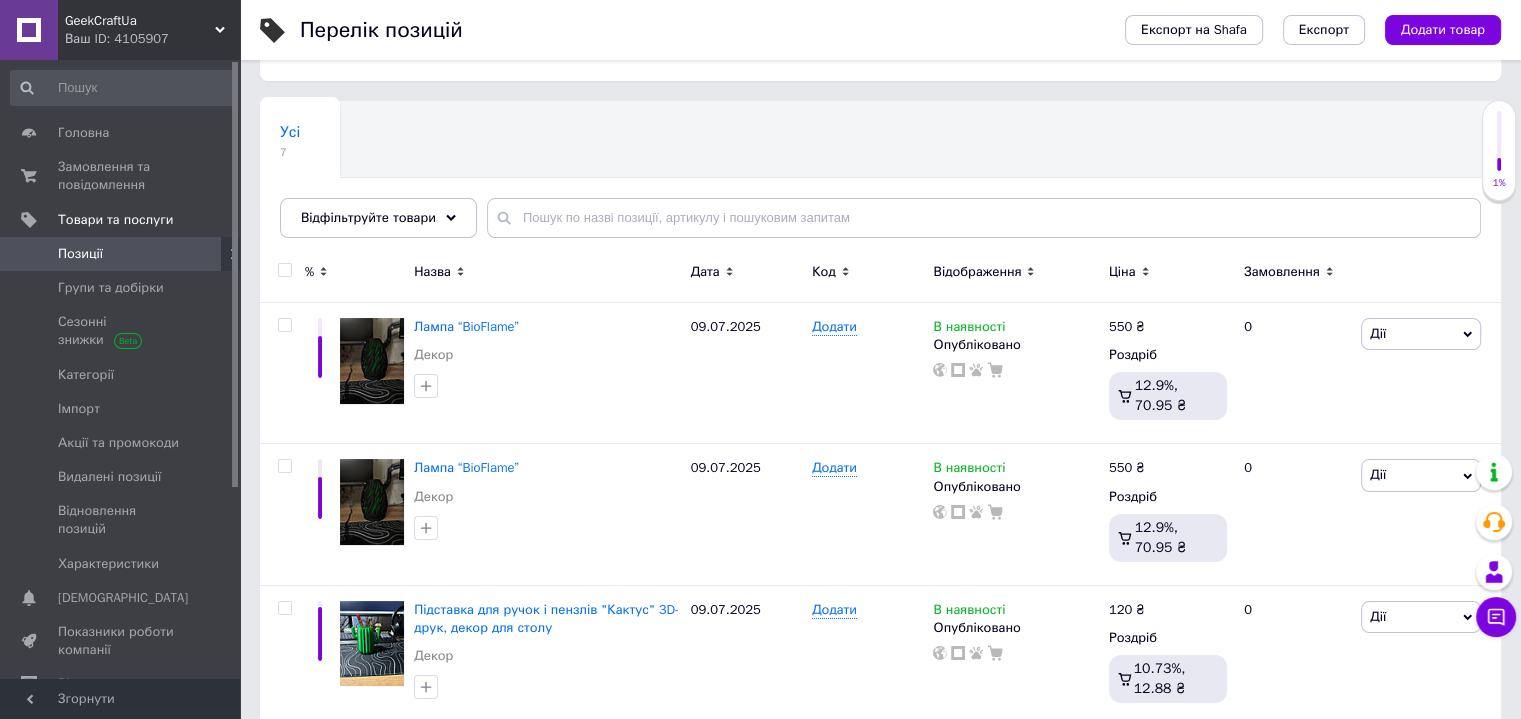 scroll, scrollTop: 300, scrollLeft: 0, axis: vertical 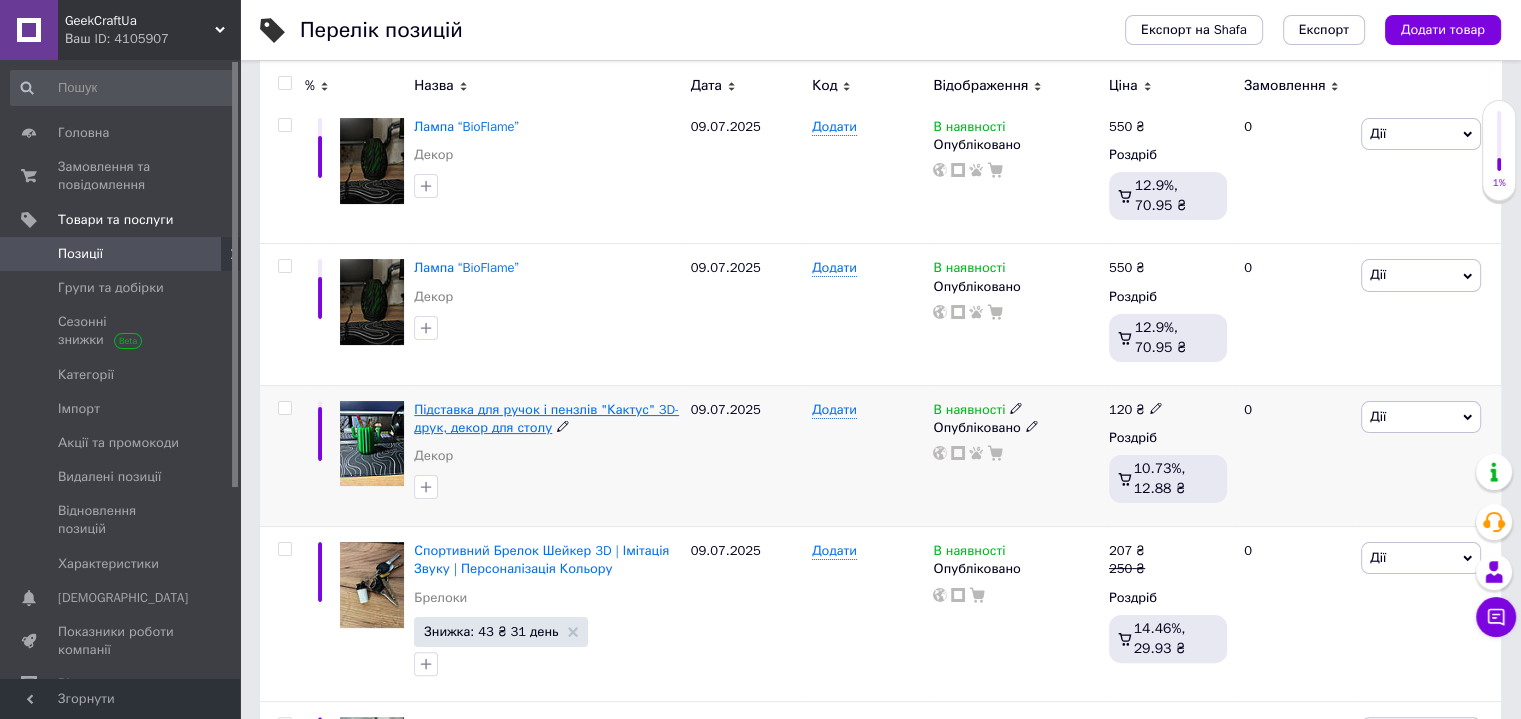 click on "Підставка для ручок і пензлів "Кактус" 3D-друк, декор для столу" at bounding box center [546, 418] 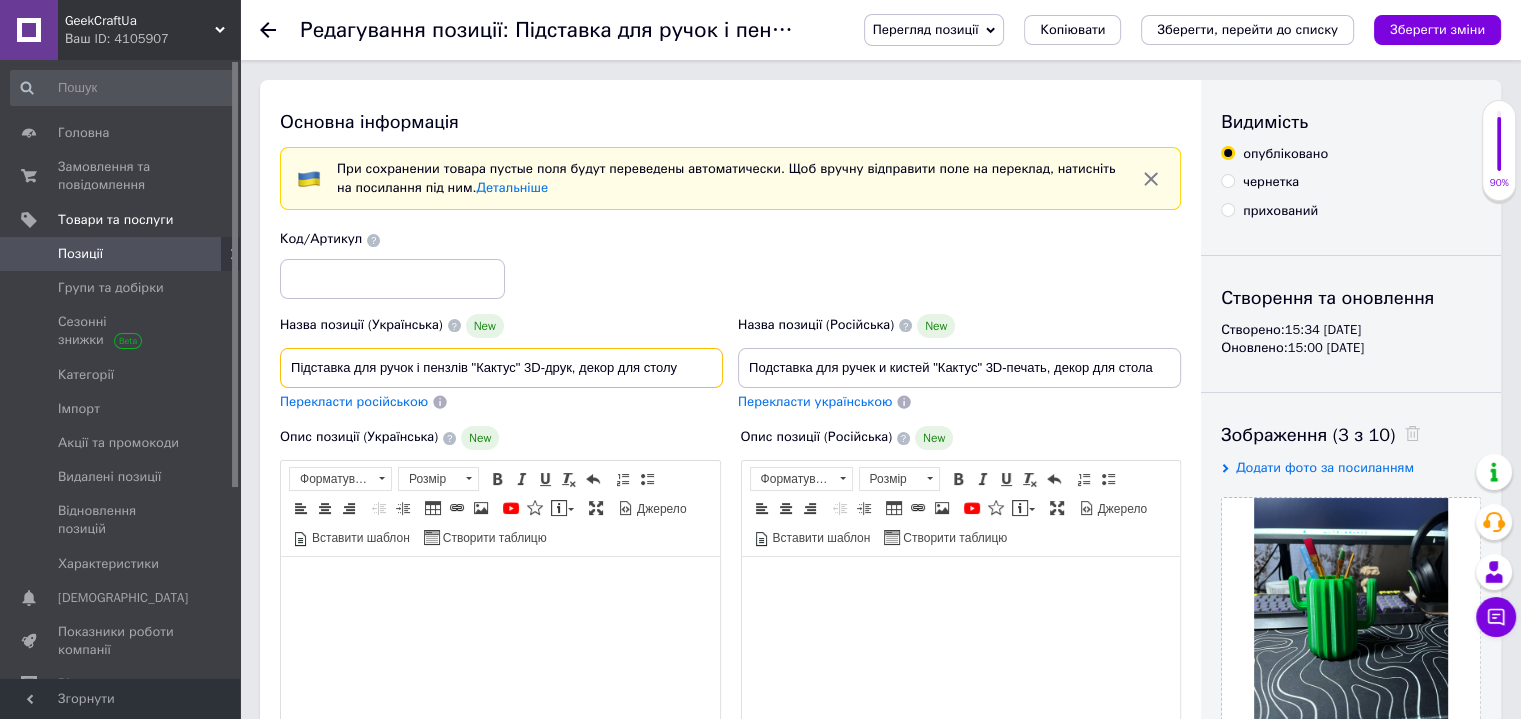 drag, startPoint x: 414, startPoint y: 365, endPoint x: 464, endPoint y: 360, distance: 50.24938 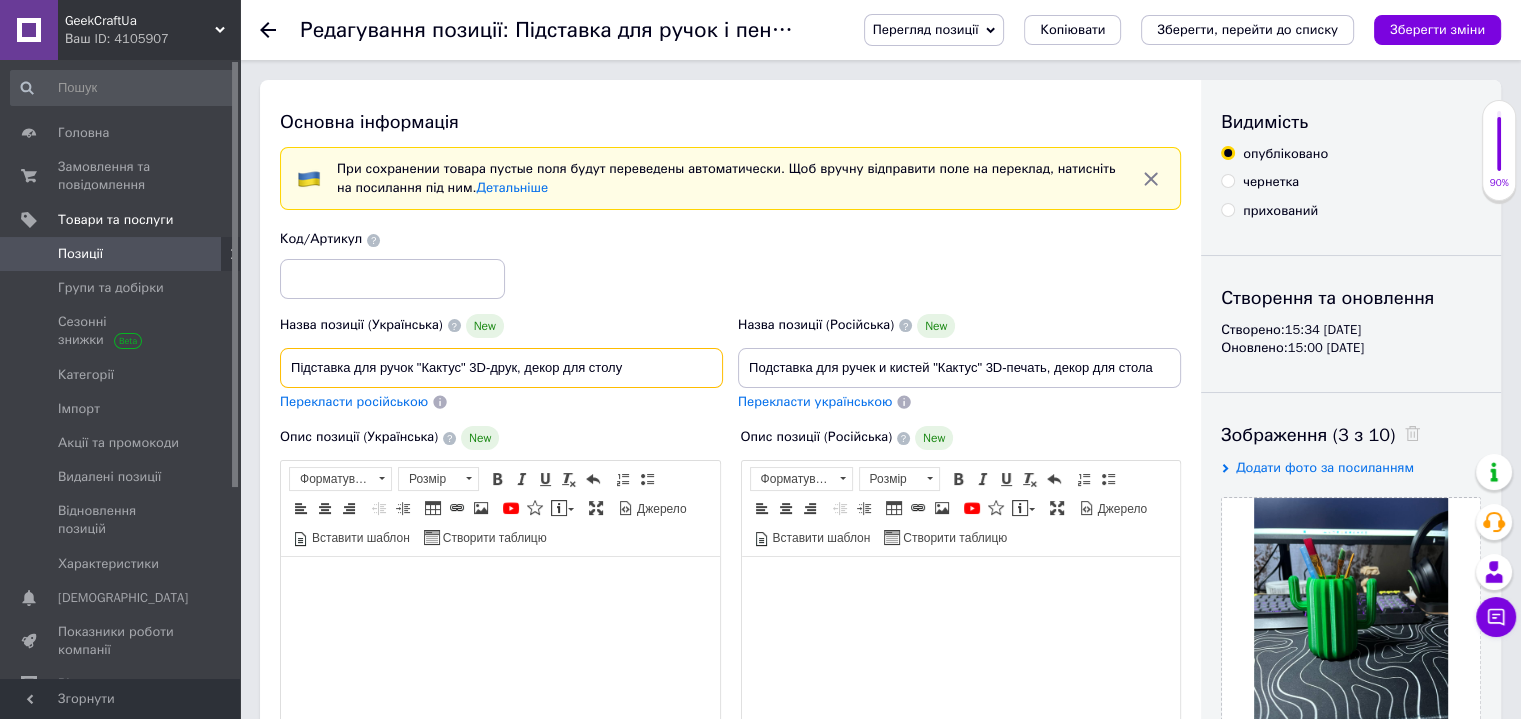 type on "Підставка для ручок "Кактус" 3D-друк, декор для столу" 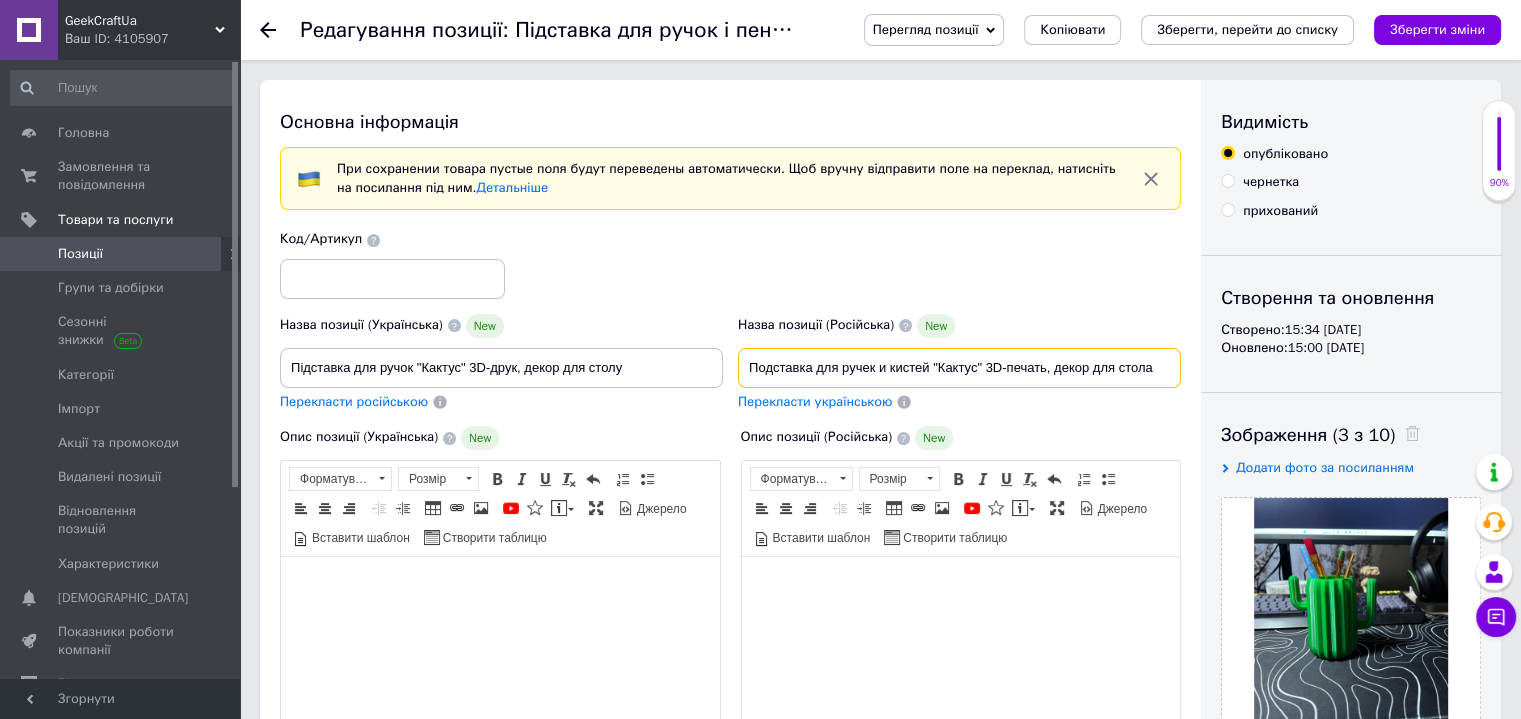 drag, startPoint x: 878, startPoint y: 366, endPoint x: 926, endPoint y: 361, distance: 48.259712 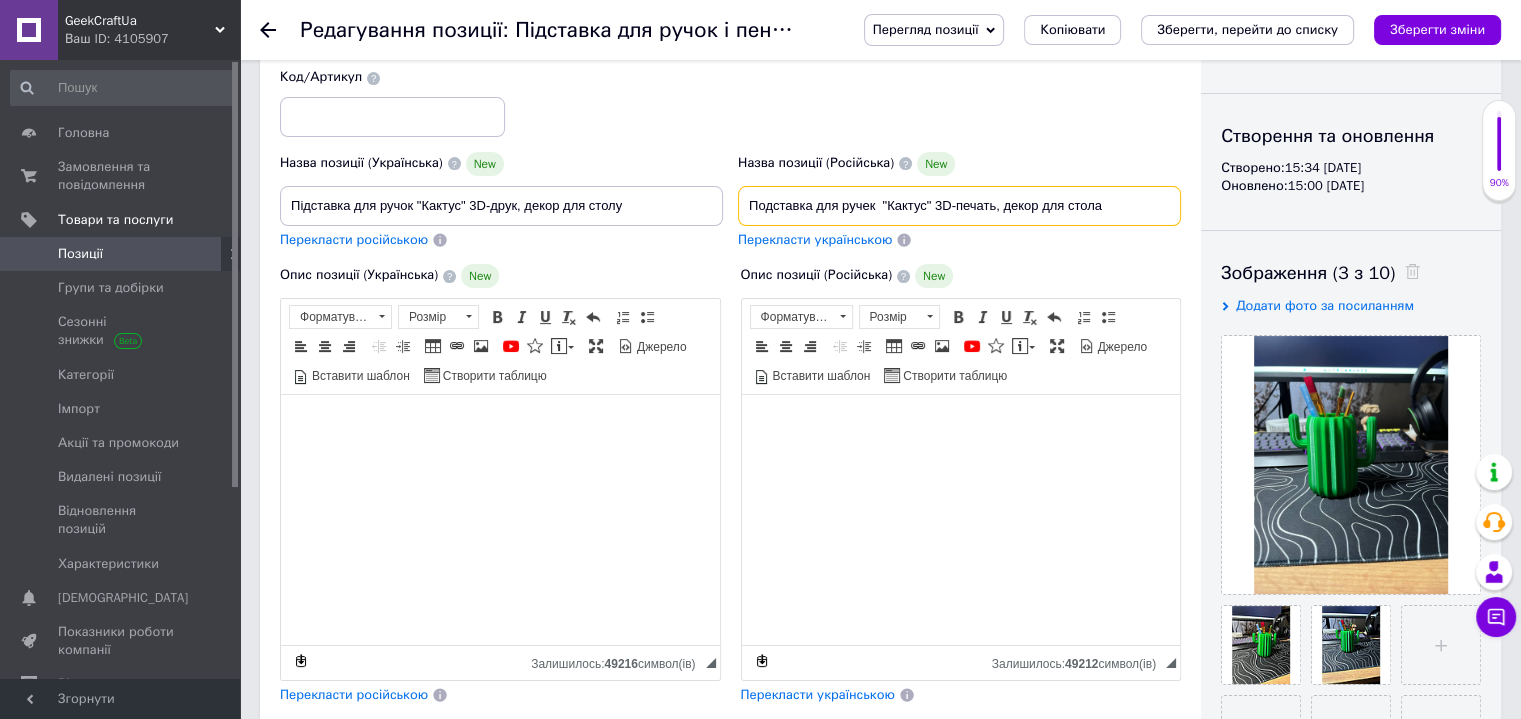 scroll, scrollTop: 200, scrollLeft: 0, axis: vertical 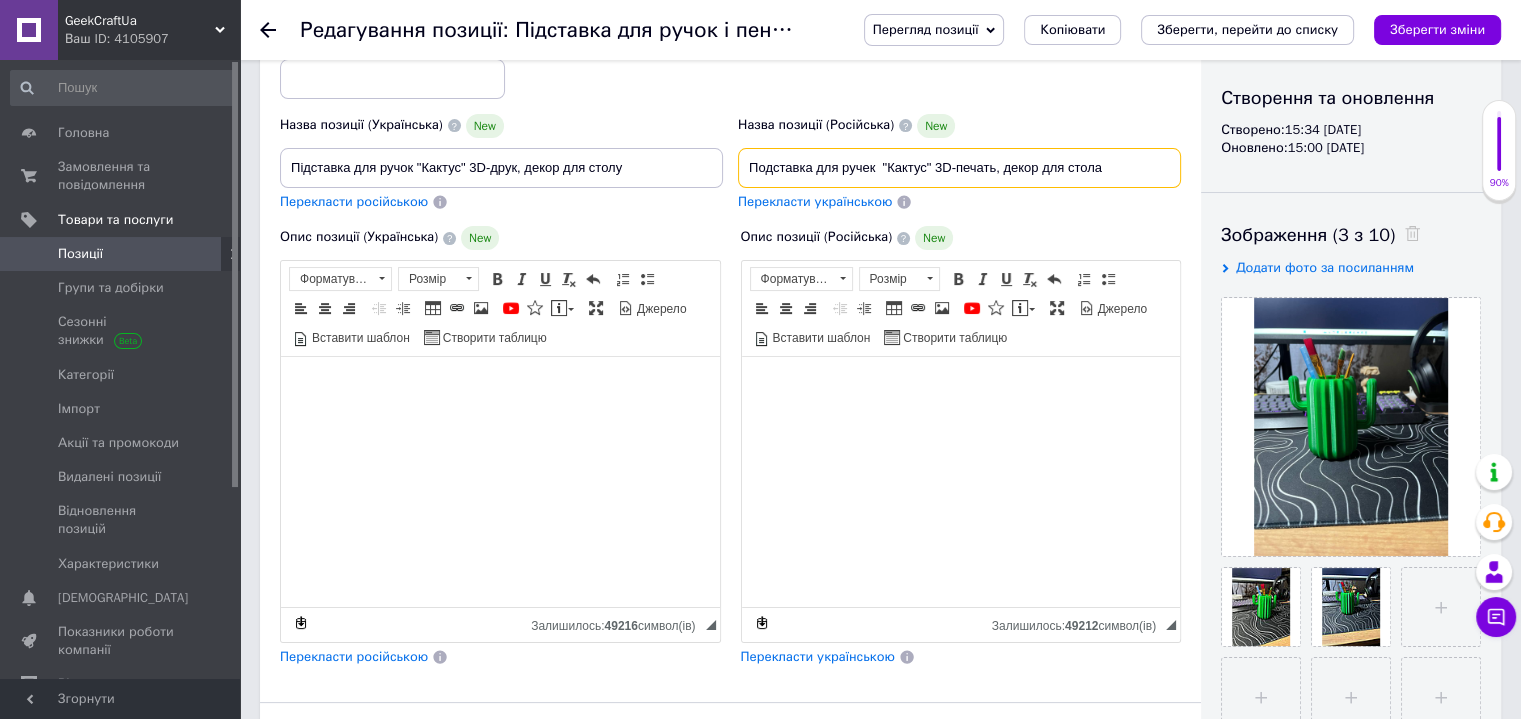 type on "Подставка для ручек  "Кактус" 3D-печать, декор для стола" 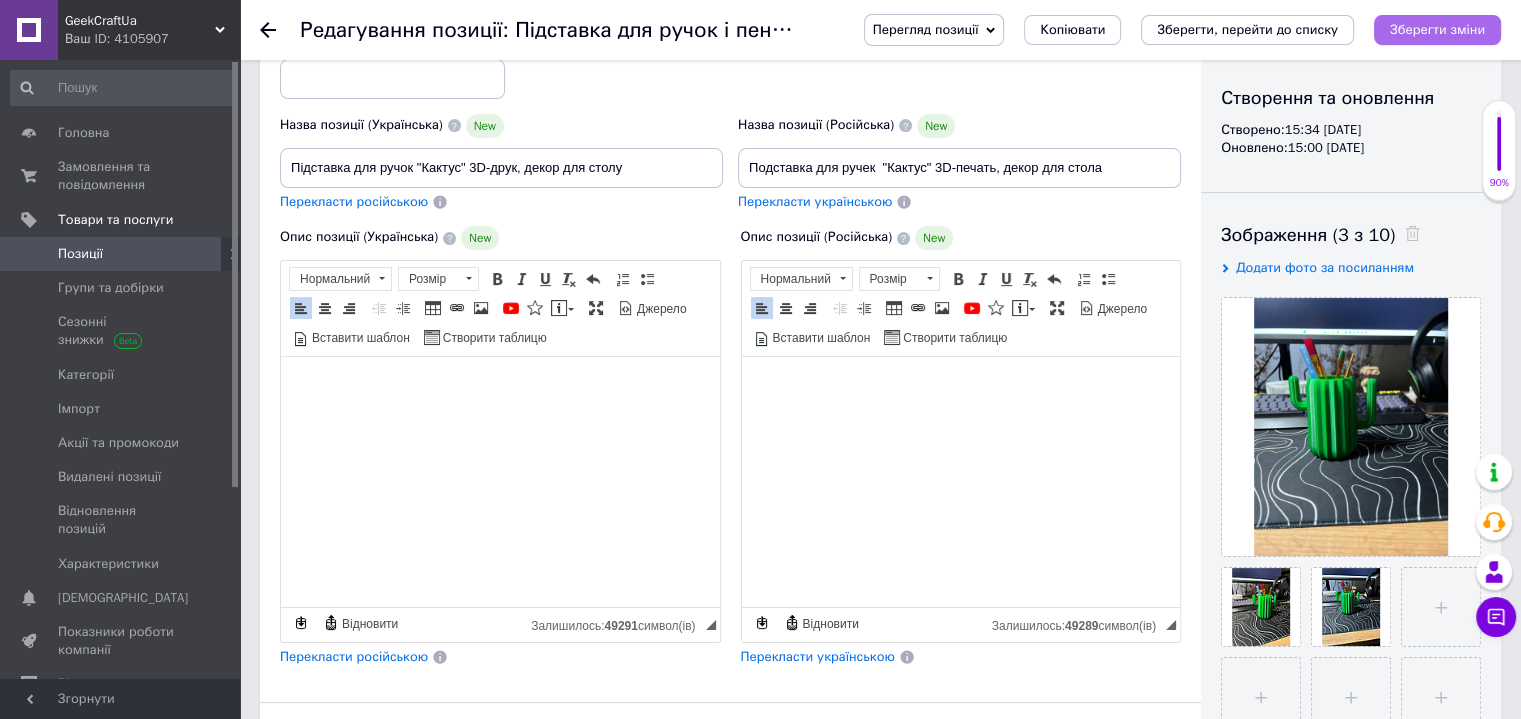 click on "Зберегти зміни" at bounding box center (1437, 29) 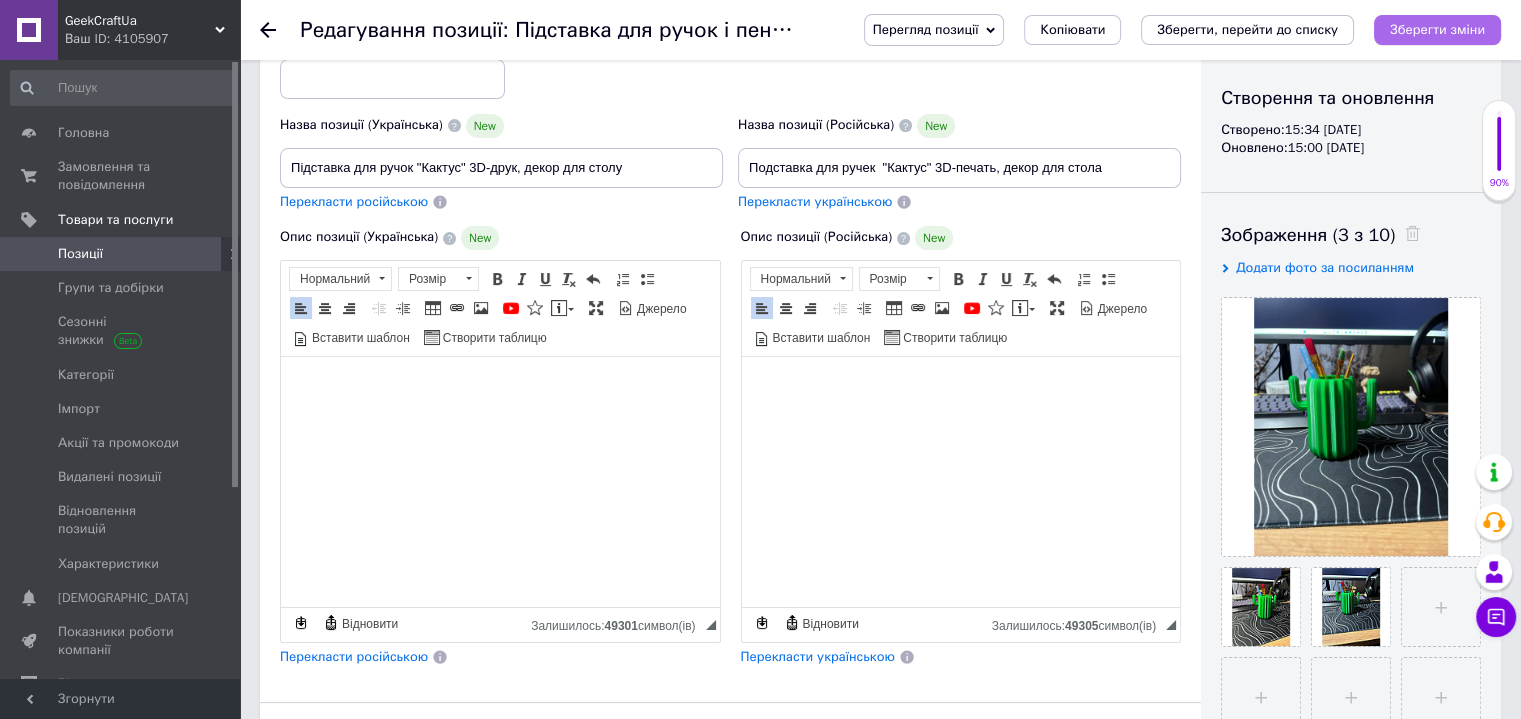 click on "Зберегти зміни" at bounding box center [1437, 29] 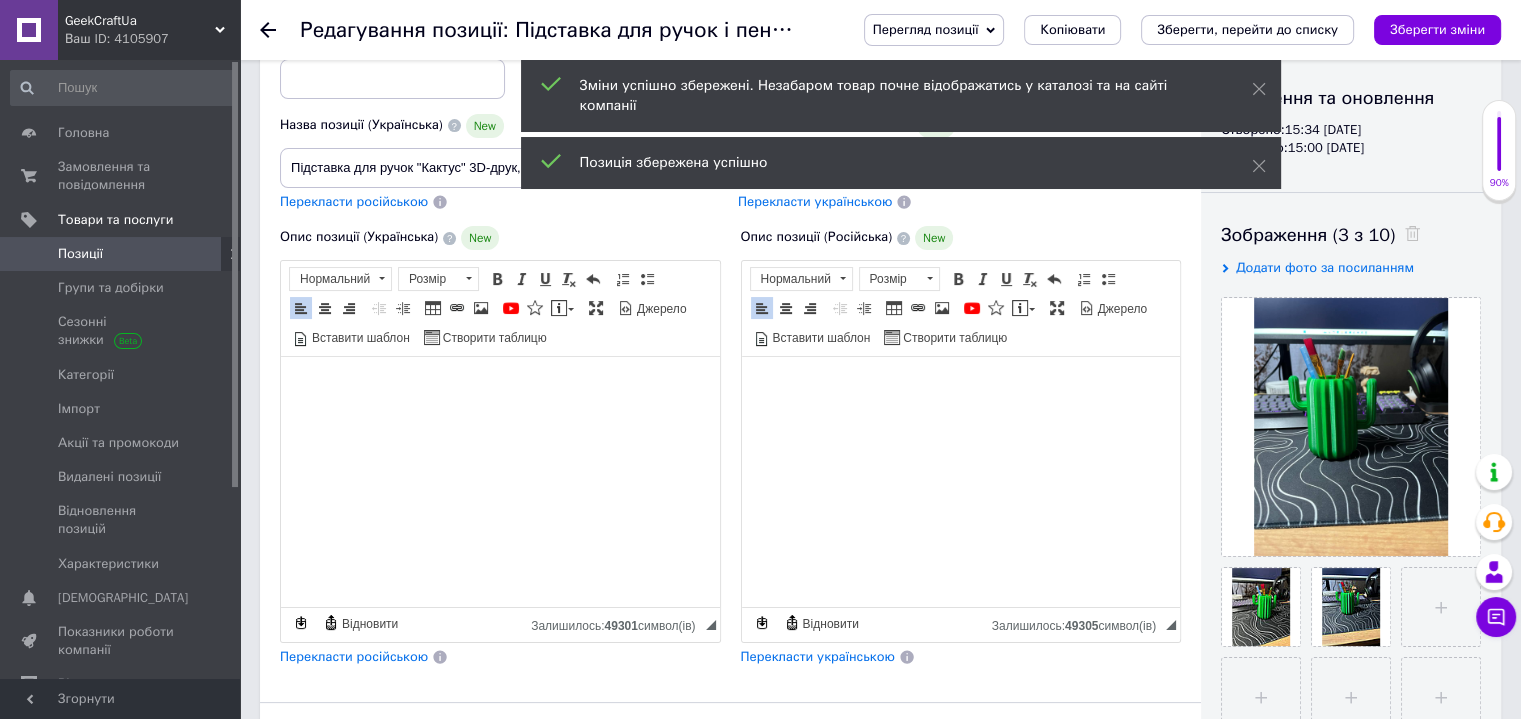 click 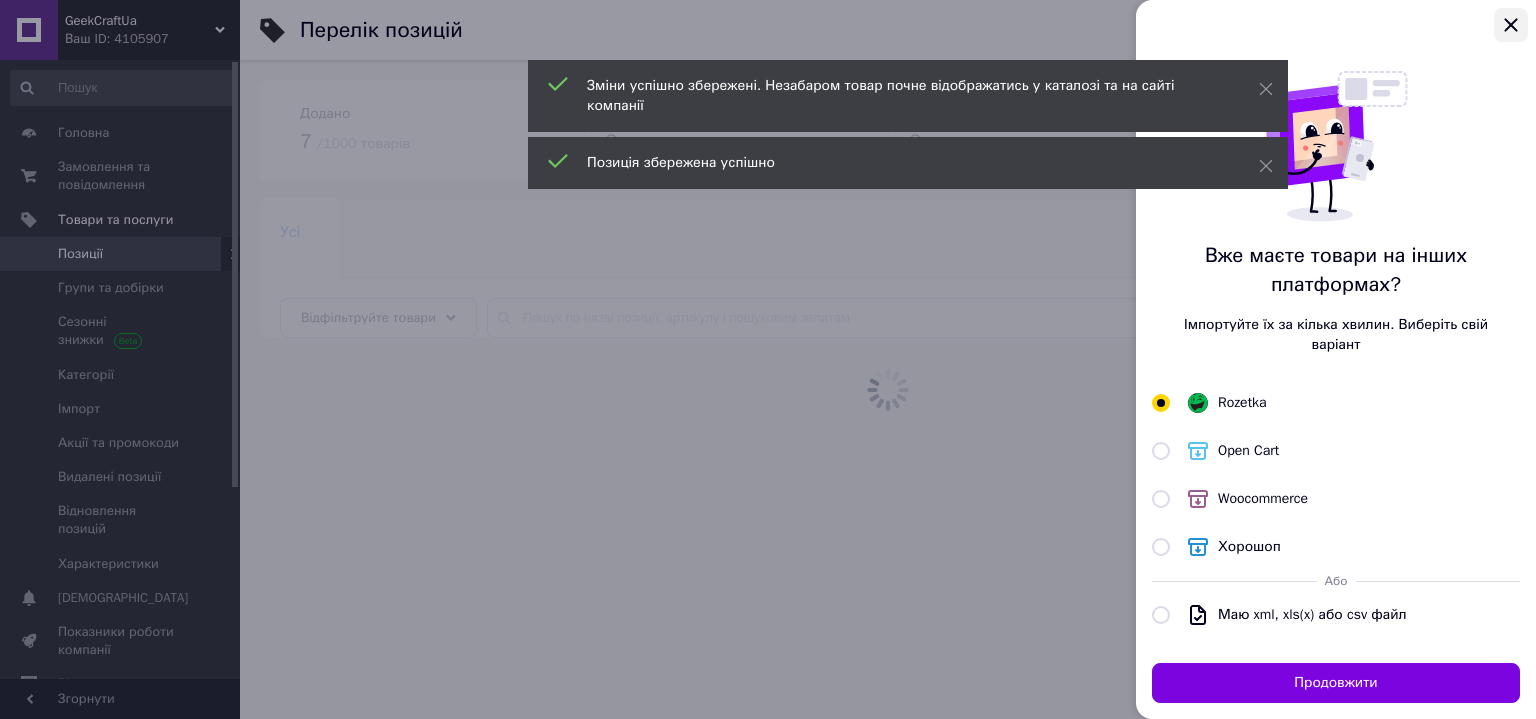 click 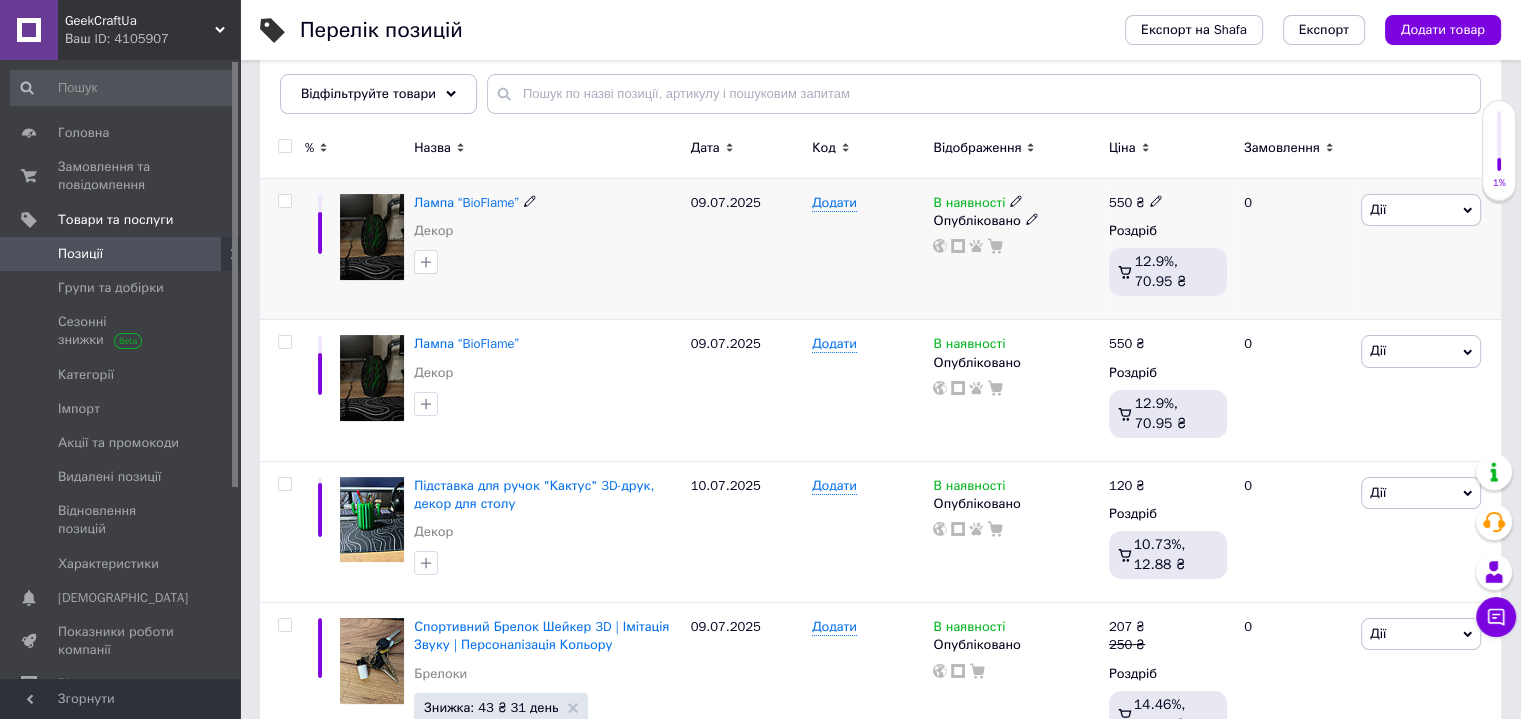 scroll, scrollTop: 300, scrollLeft: 0, axis: vertical 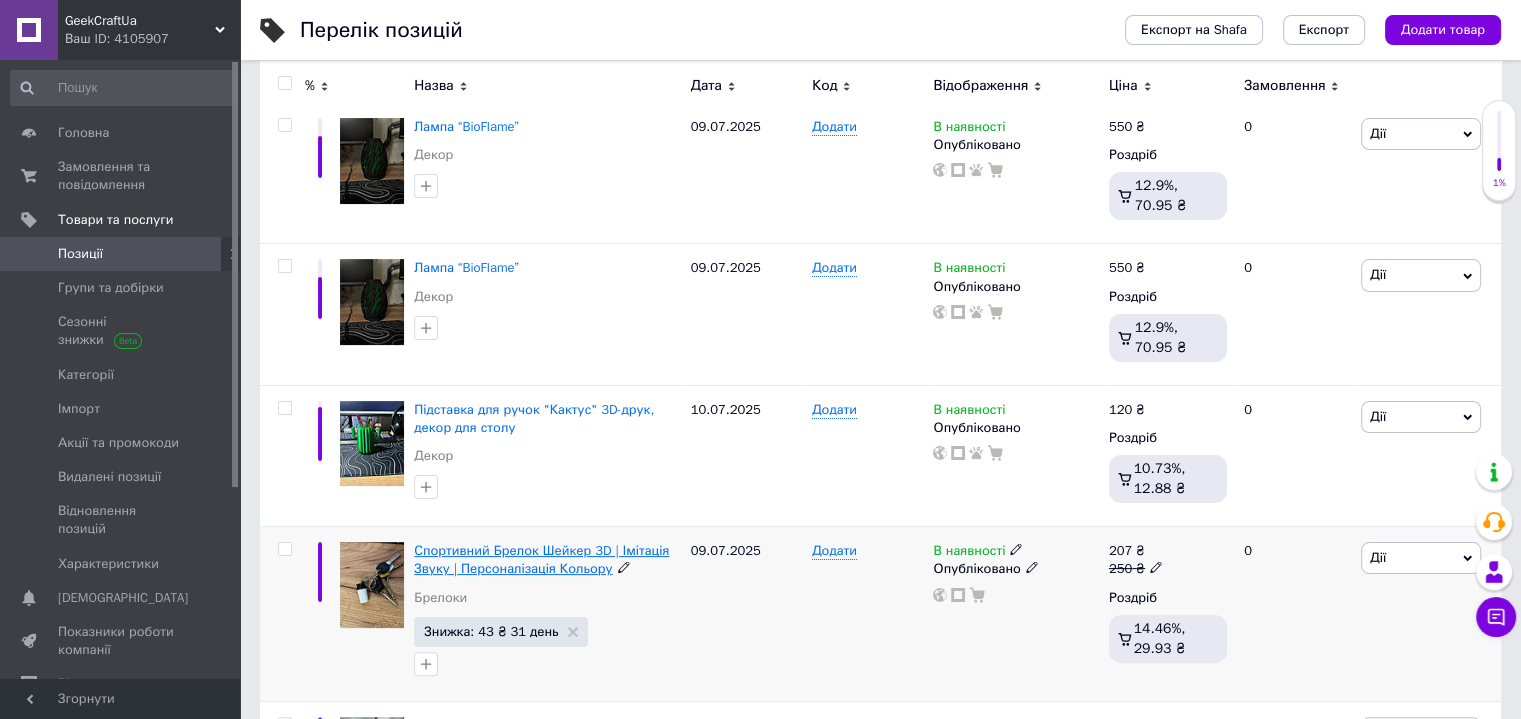 click on "Спортивний Брелок Шейкер 3D | Імітація Звуку | Персоналізація Кольору" at bounding box center (541, 559) 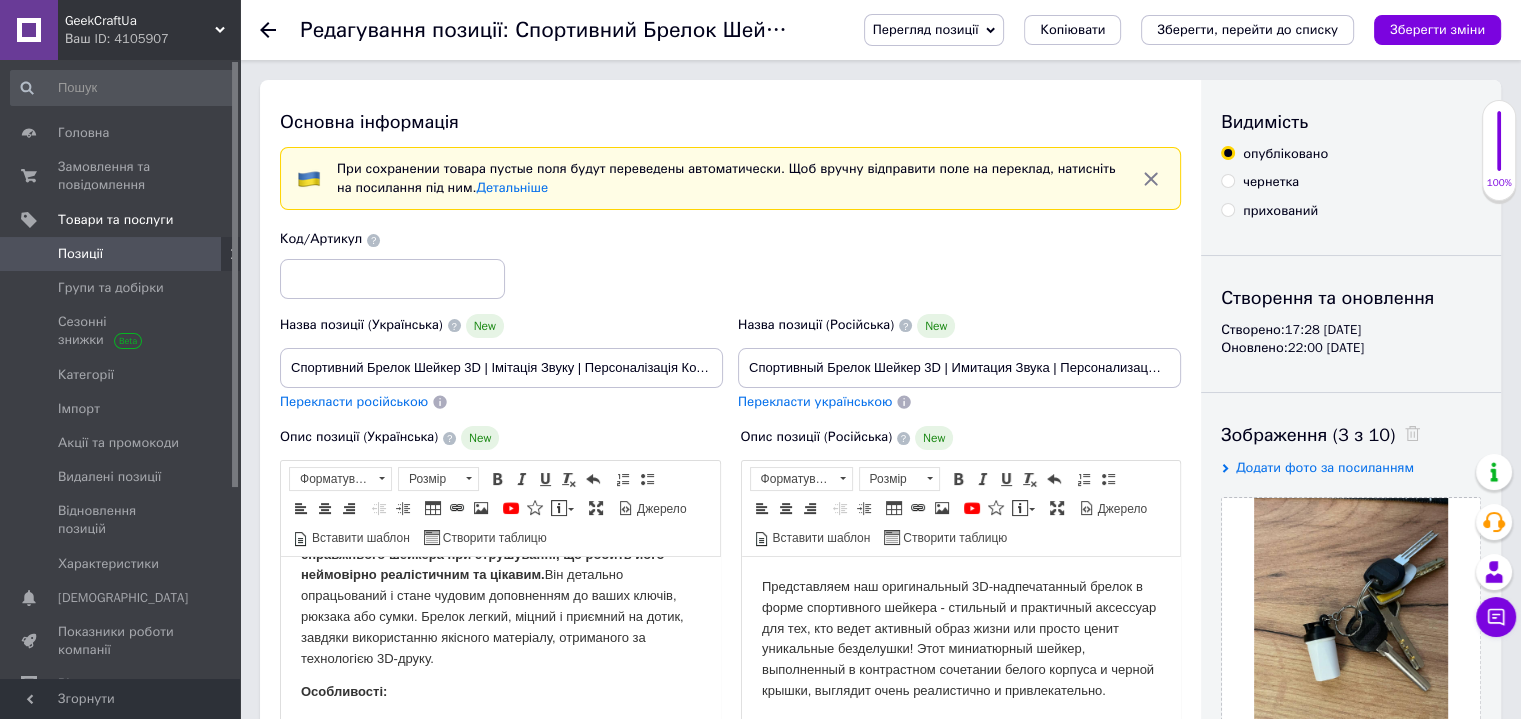 scroll, scrollTop: 0, scrollLeft: 0, axis: both 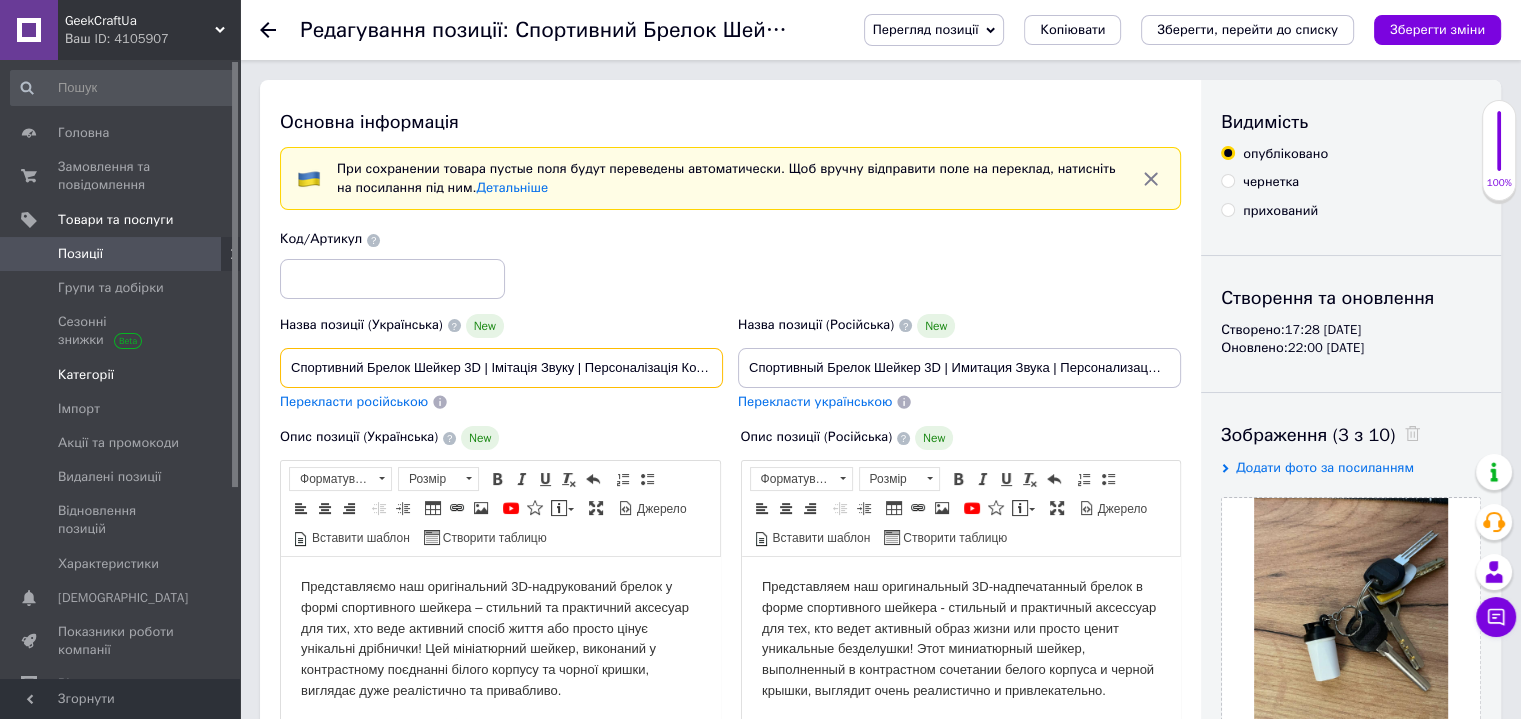 drag, startPoint x: 364, startPoint y: 365, endPoint x: 227, endPoint y: 347, distance: 138.17743 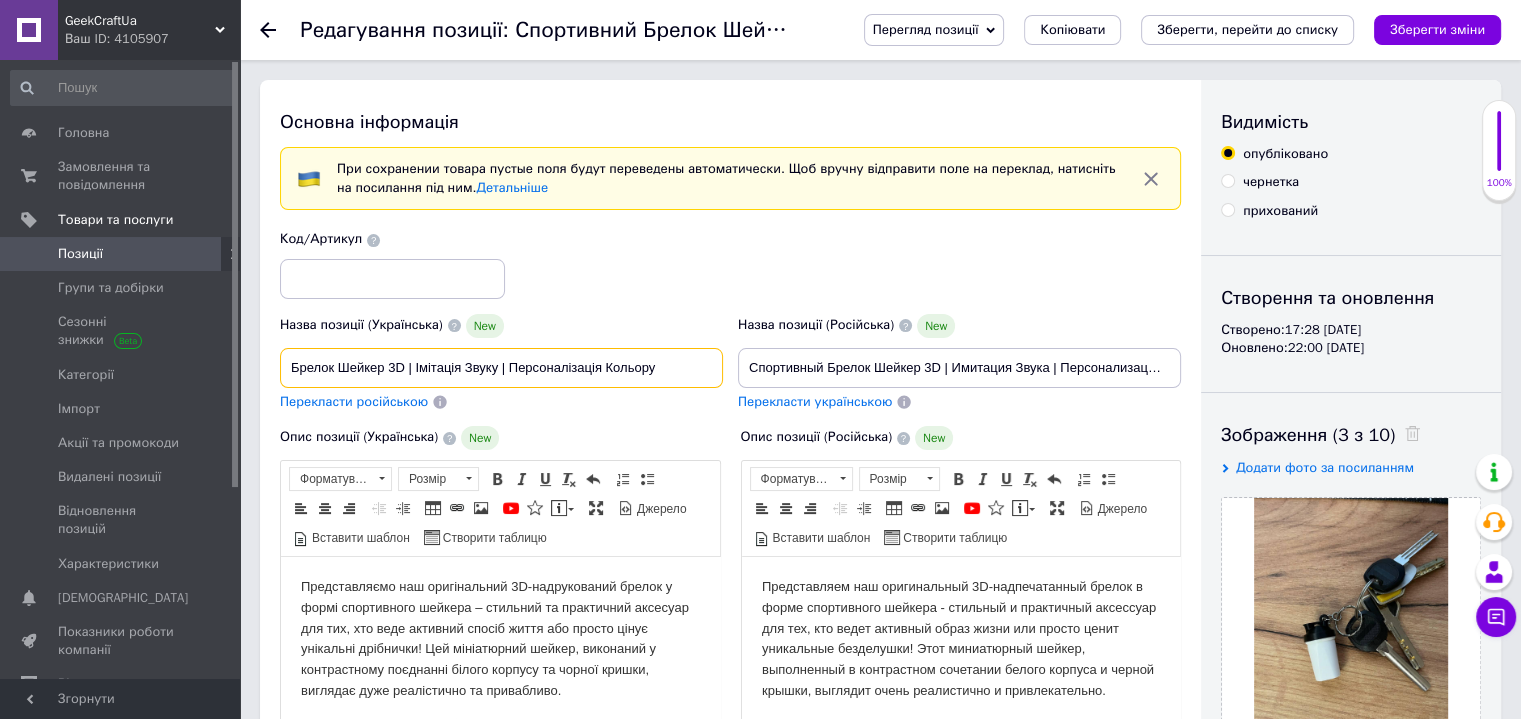 type on "Брелок Шейкер 3D | Імітація Звуку | Персоналізація Кольору" 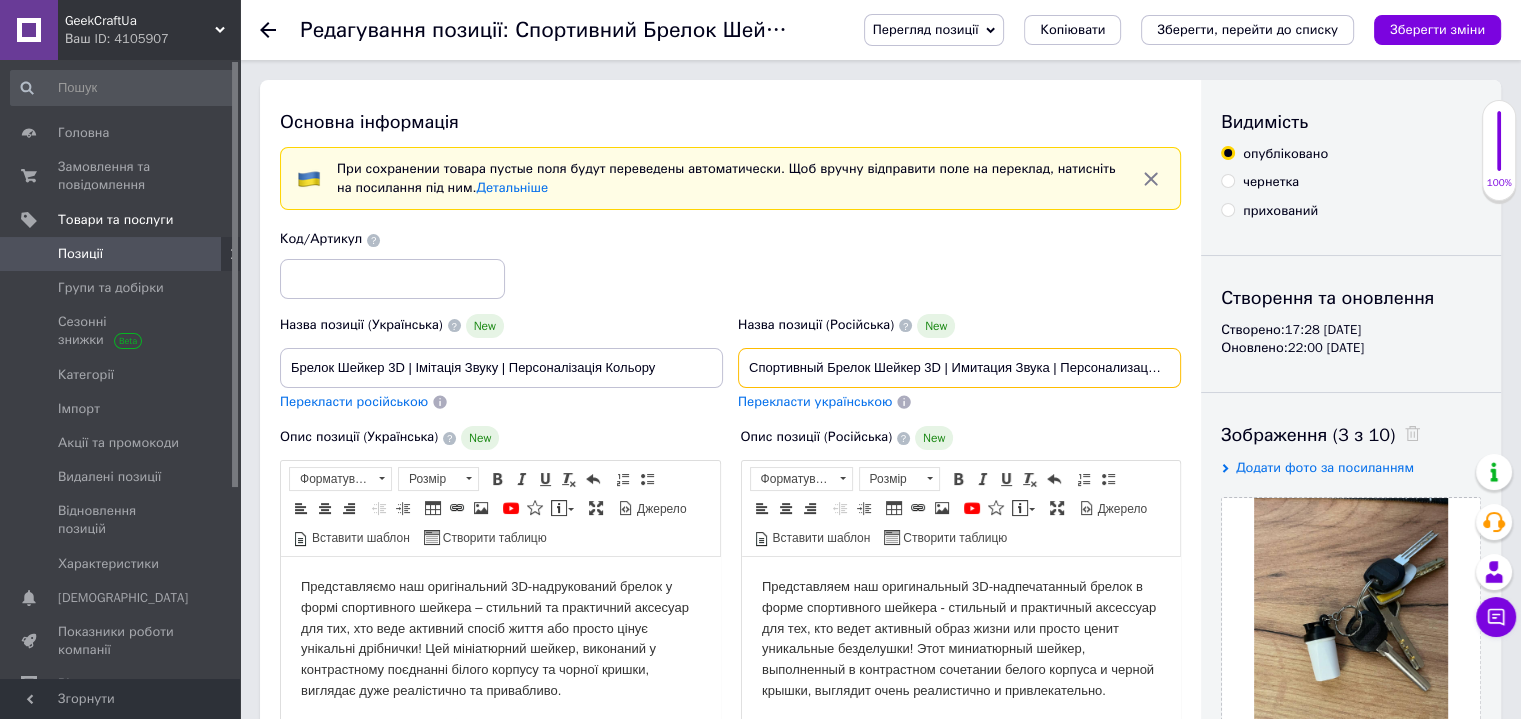 drag, startPoint x: 825, startPoint y: 363, endPoint x: 623, endPoint y: 339, distance: 203.42075 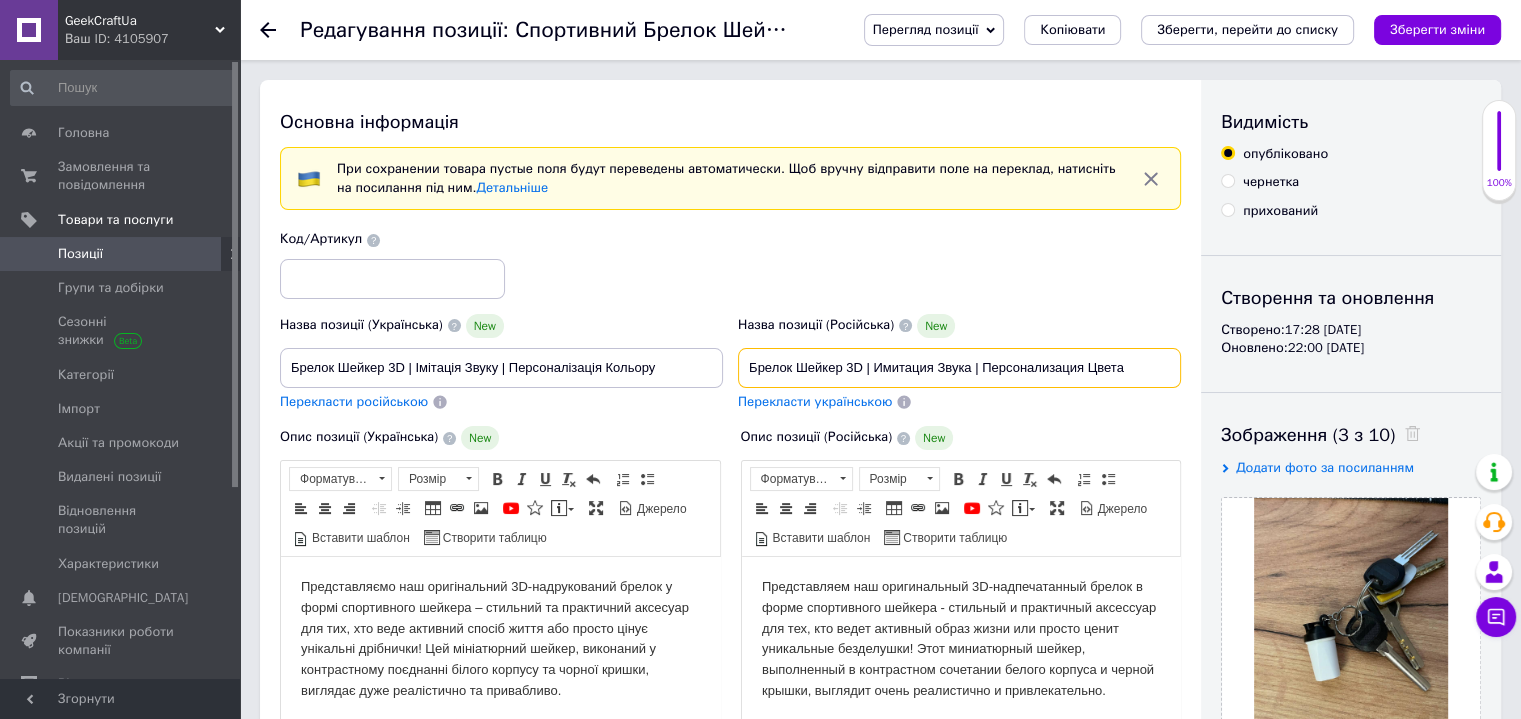 type on "Брелок Шейкер 3D | Имитация Звука | Персонализация Цвета" 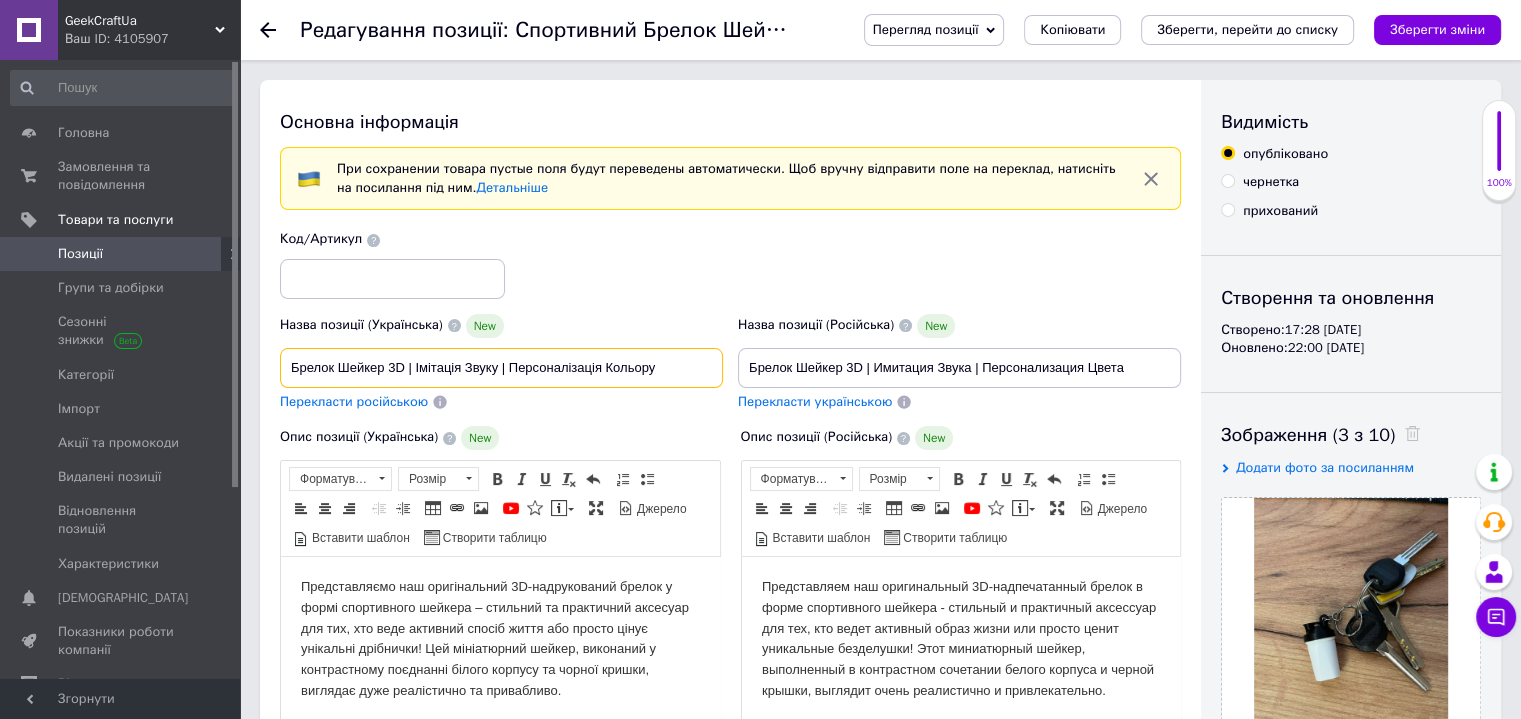 click on "Брелок Шейкер 3D | Імітація Звуку | Персоналізація Кольору" at bounding box center (501, 368) 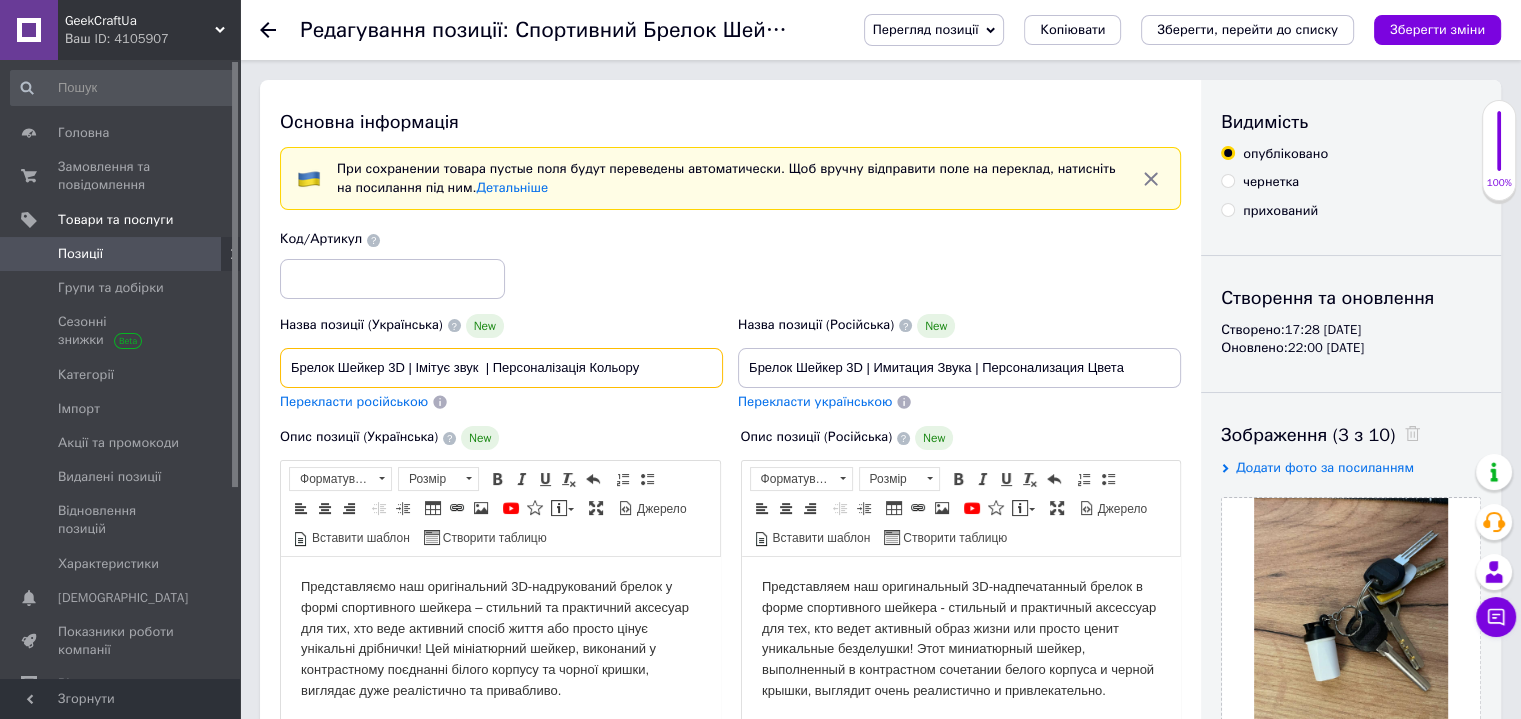 type on "Брелок Шейкер 3D | Імітує звук  | Персоналізація Кольору" 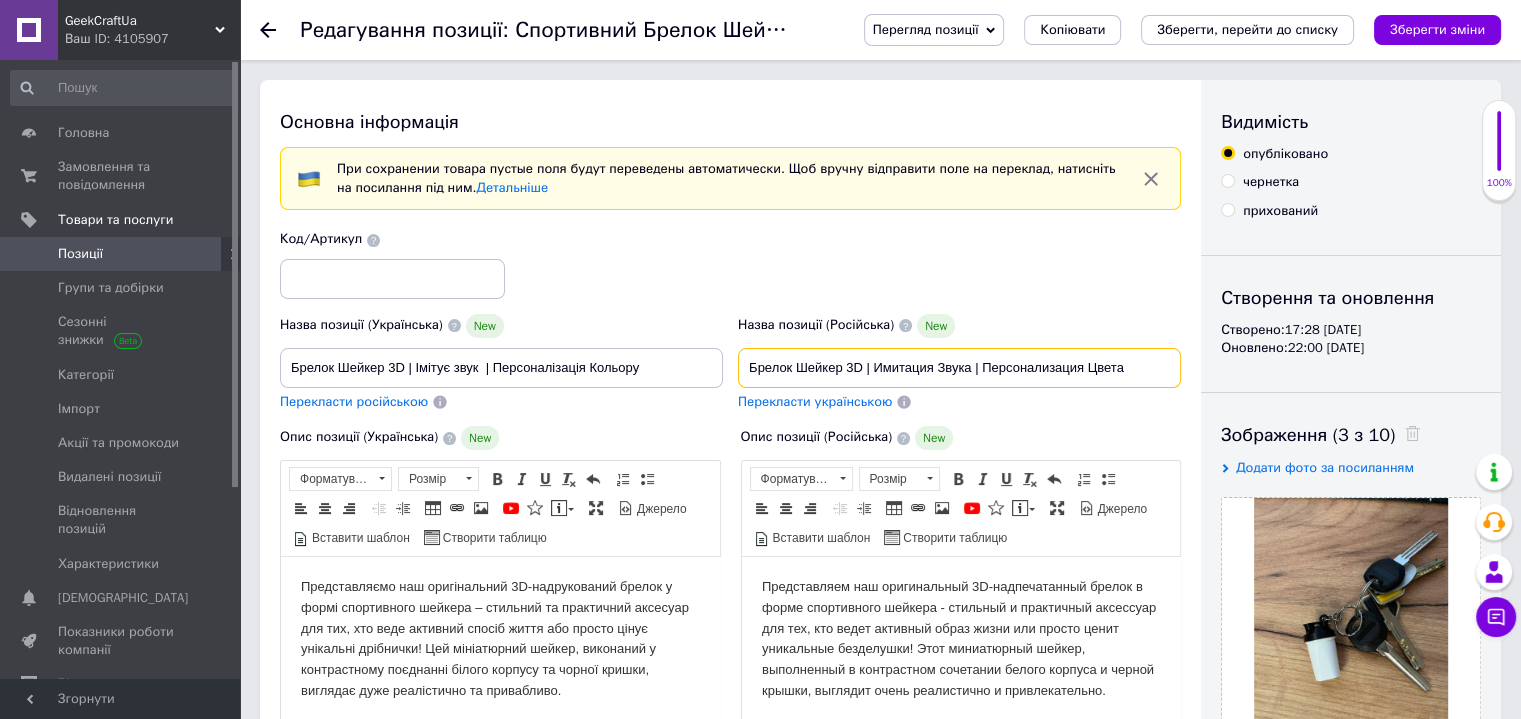 click on "Брелок Шейкер 3D | Имитация Звука | Персонализация Цвета" at bounding box center [959, 368] 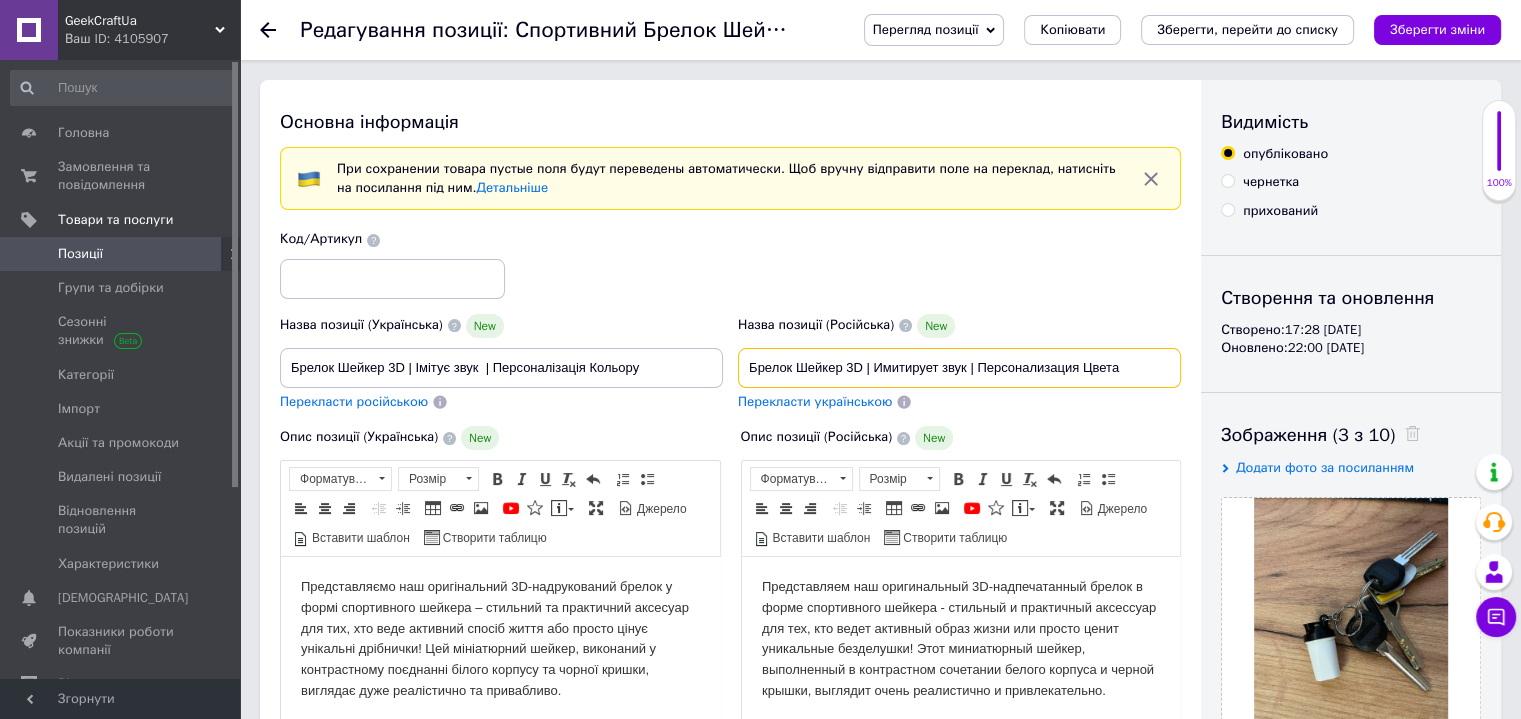 type on "Брелок Шейкер 3D | Имитирует звук | Персонализация Цвета" 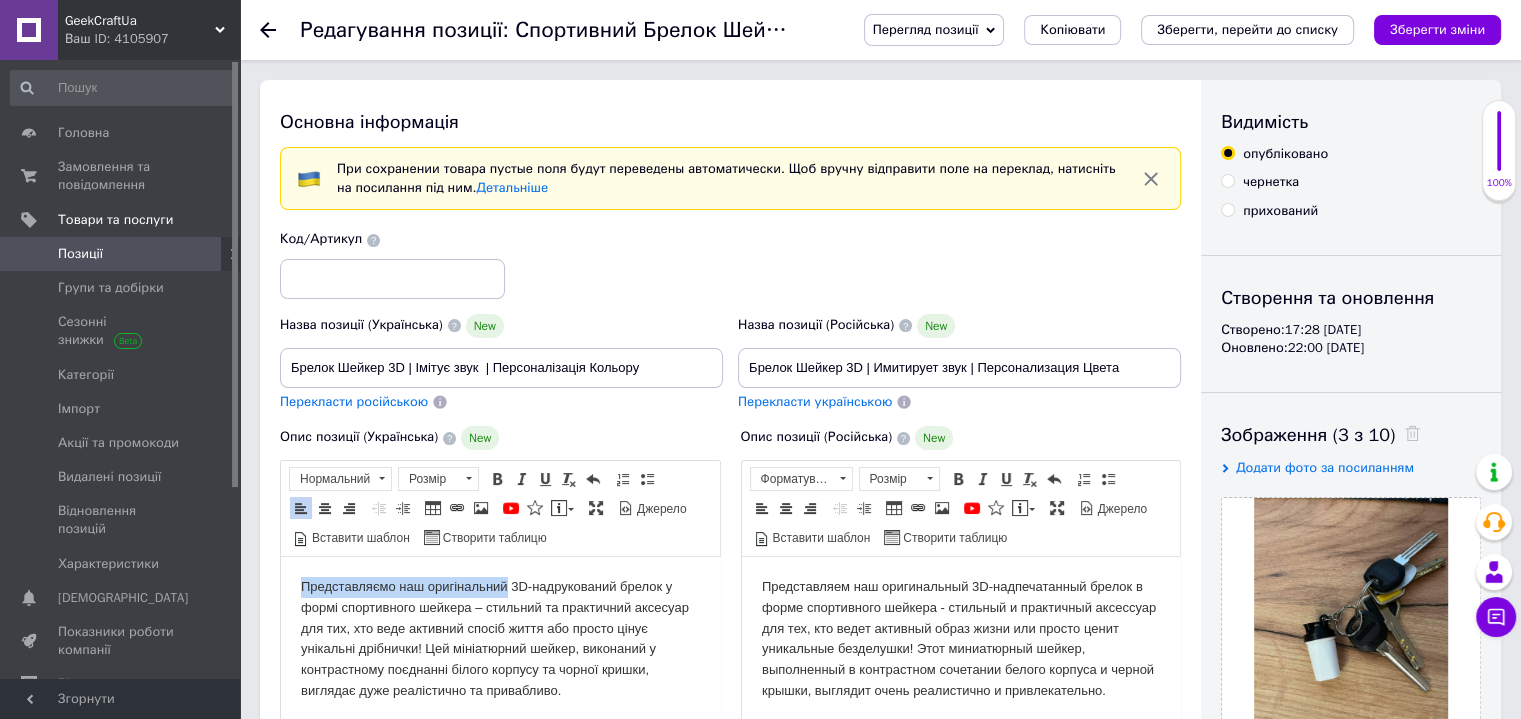 drag, startPoint x: 508, startPoint y: 586, endPoint x: 276, endPoint y: 571, distance: 232.4844 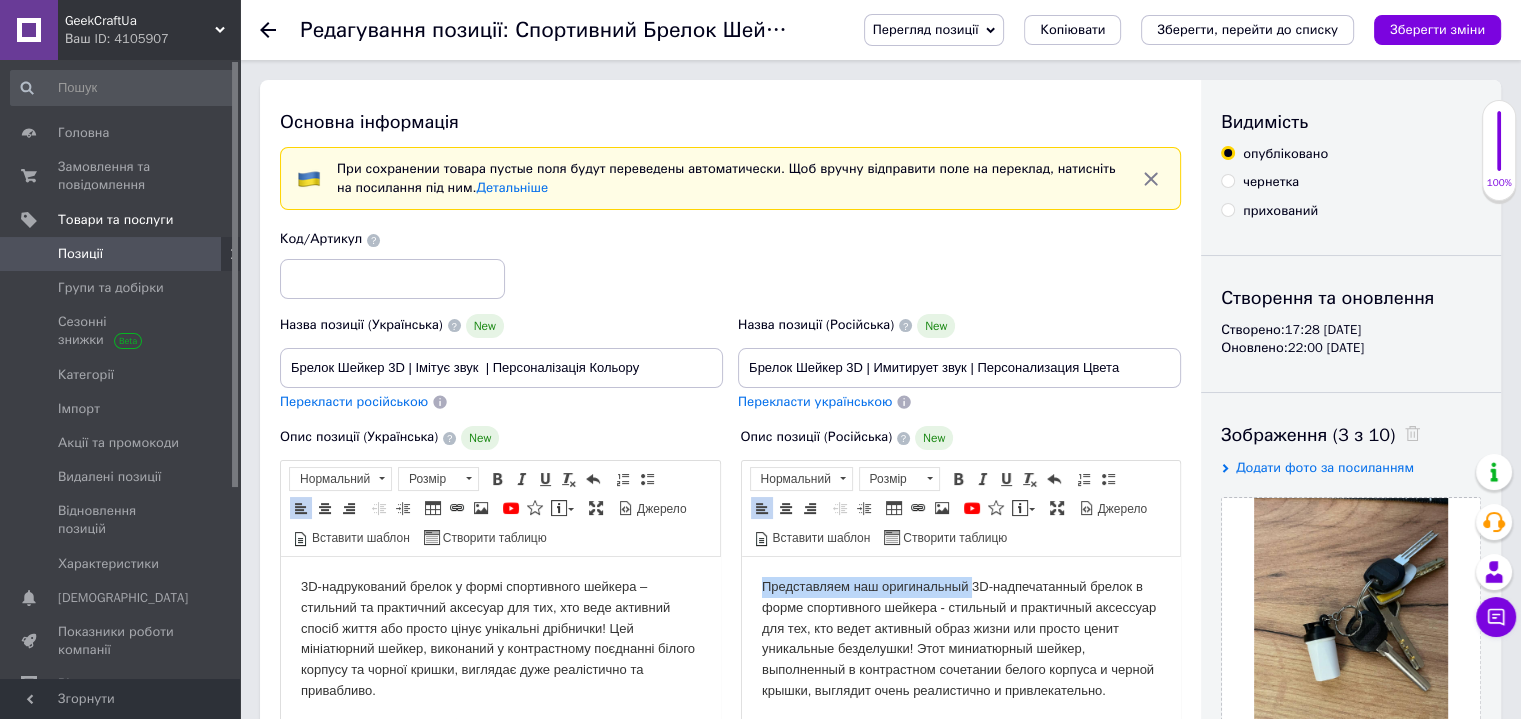 drag, startPoint x: 971, startPoint y: 590, endPoint x: 725, endPoint y: 582, distance: 246.13005 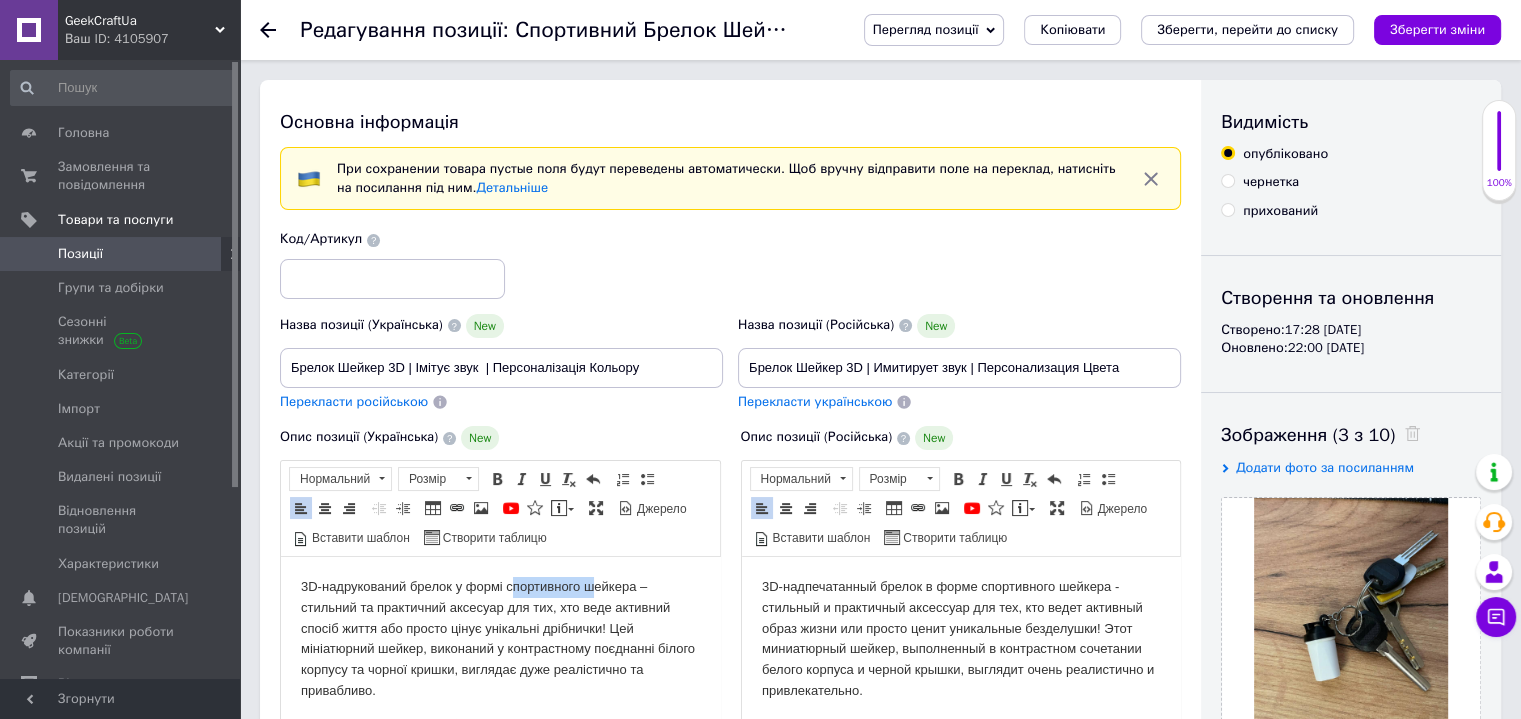 drag, startPoint x: 587, startPoint y: 583, endPoint x: 511, endPoint y: 581, distance: 76.02631 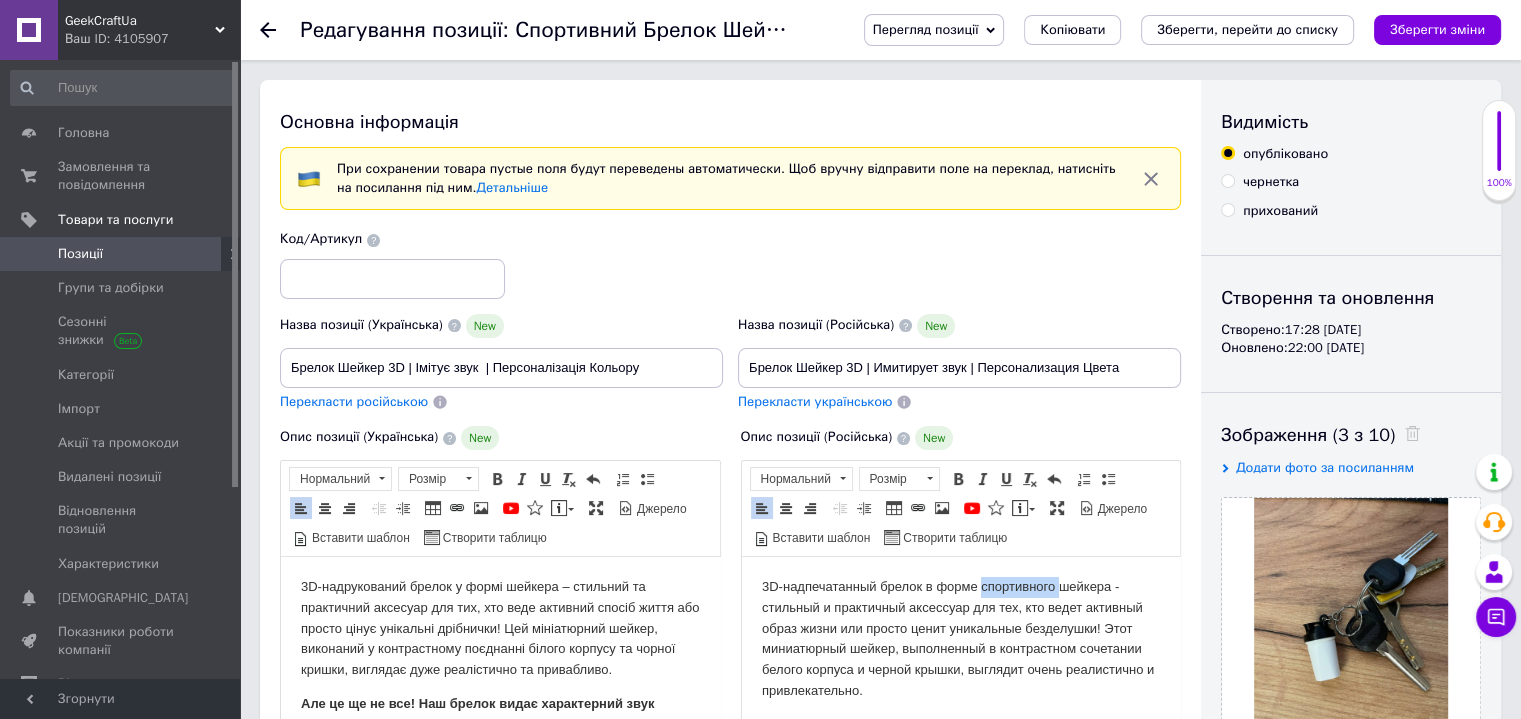 drag, startPoint x: 1056, startPoint y: 590, endPoint x: 982, endPoint y: 597, distance: 74.330345 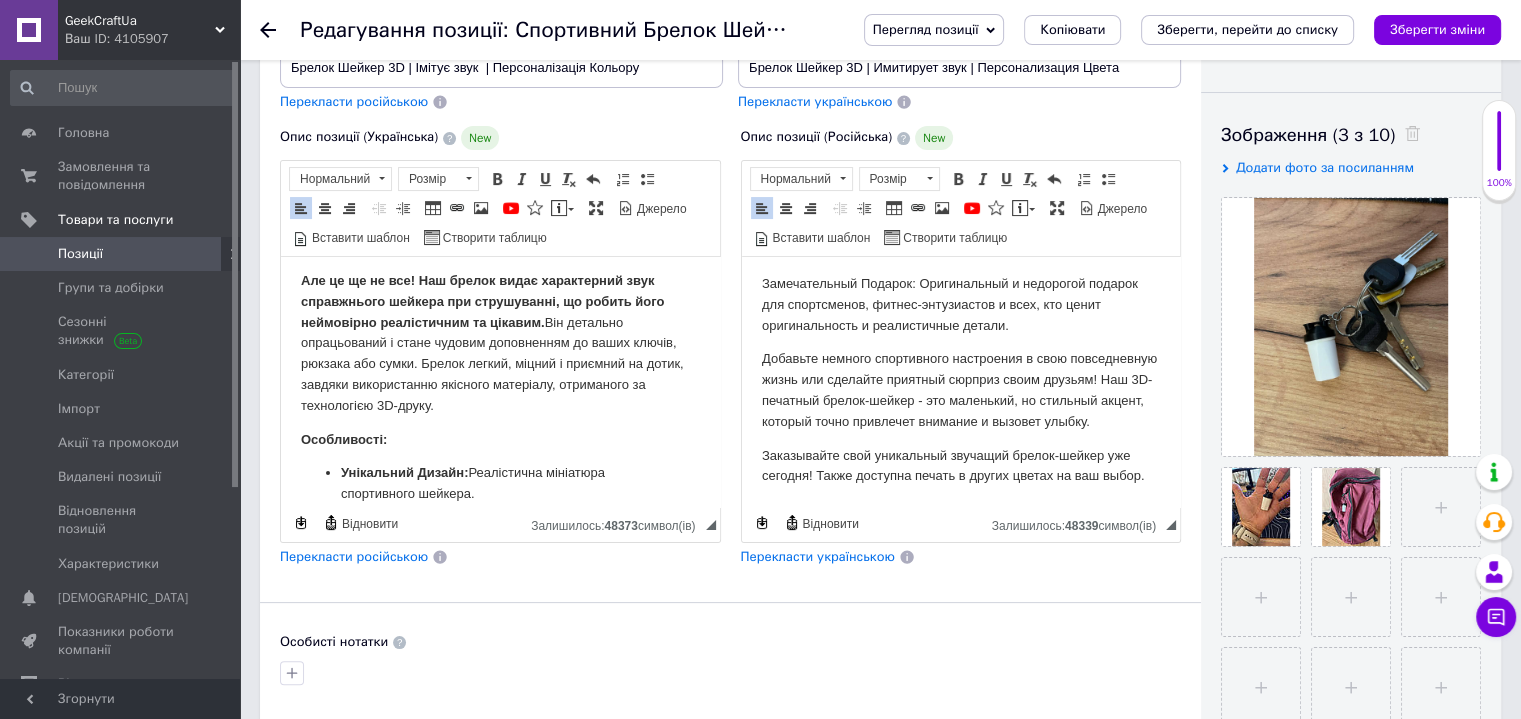 scroll, scrollTop: 23, scrollLeft: 0, axis: vertical 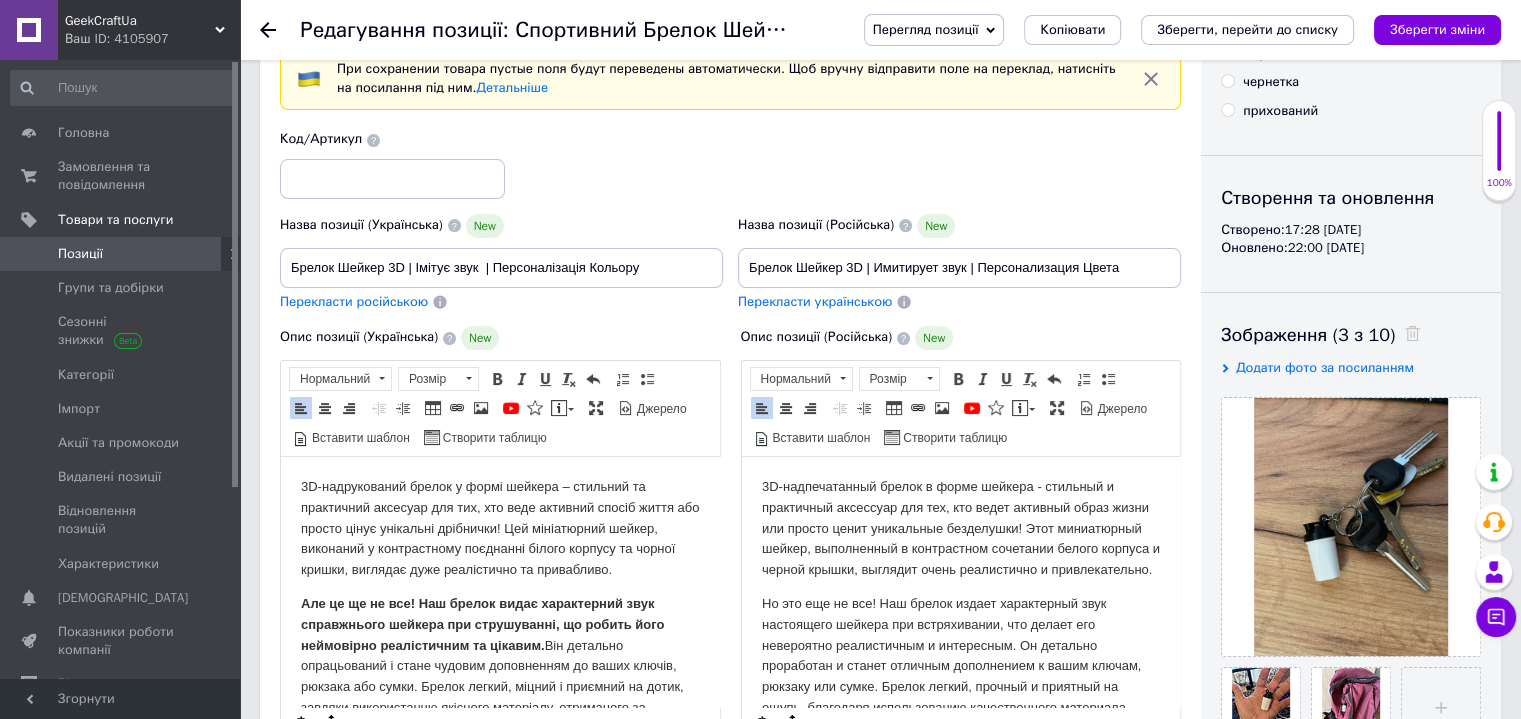 click on "3D-надрукований брелок у формі шейкера – стильний та практичний аксесуар для тих, хто веде активний спосіб життя або просто цінує унікальні дрібнички! Цей мініатюрний шейкер, виконаний у контрастному поєднанні білого корпусу та чорної кришки, виглядає дуже реалістично та привабливо." at bounding box center [500, 529] 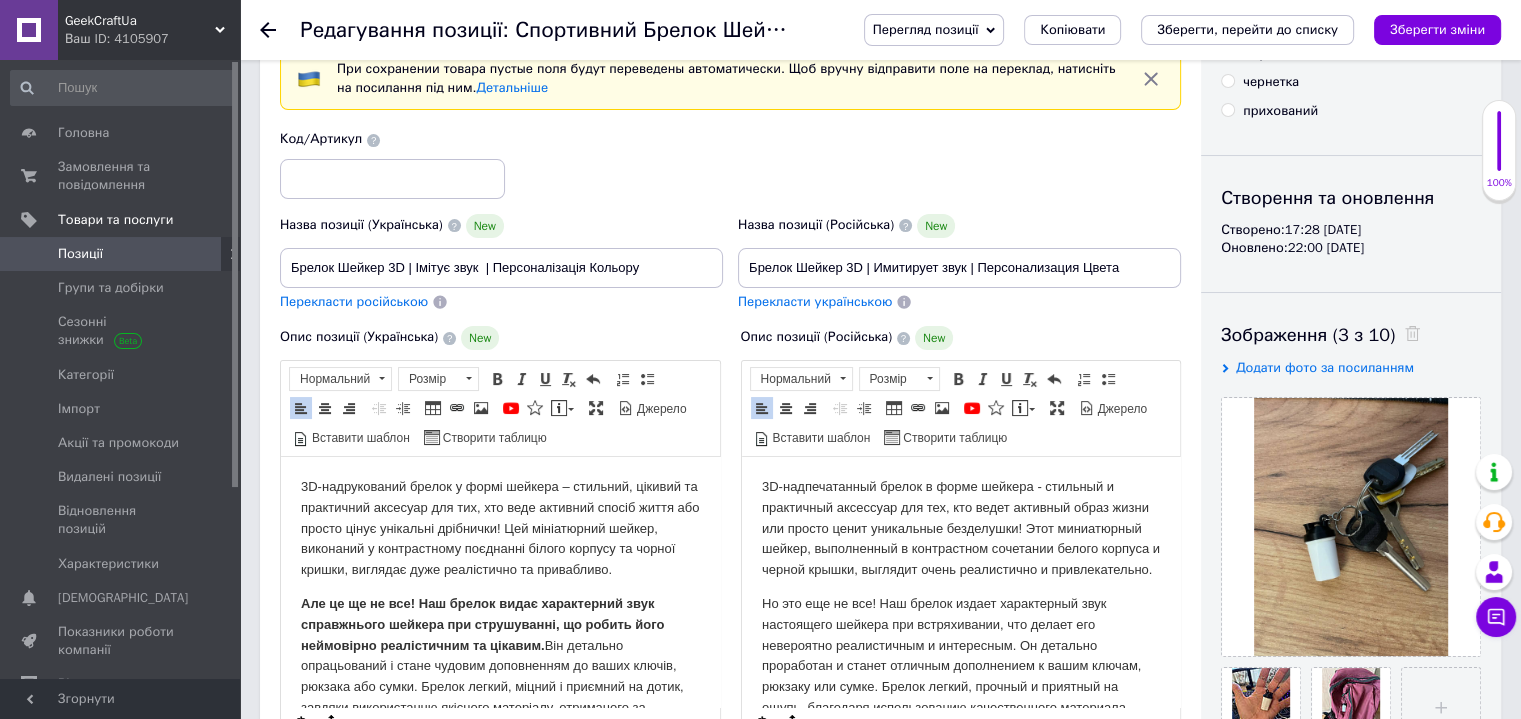 click on "3D-надпечатанный брелок в форме шейкера - стильный и практичный аксессуар для тех, кто ведет активный образ жизни или просто ценит уникальные безделушки! Этот миниатюрный шейкер, выполненный в контрастном сочетании белого корпуса и черной крышки, выглядит очень реалистично и привлекательно." at bounding box center (960, 529) 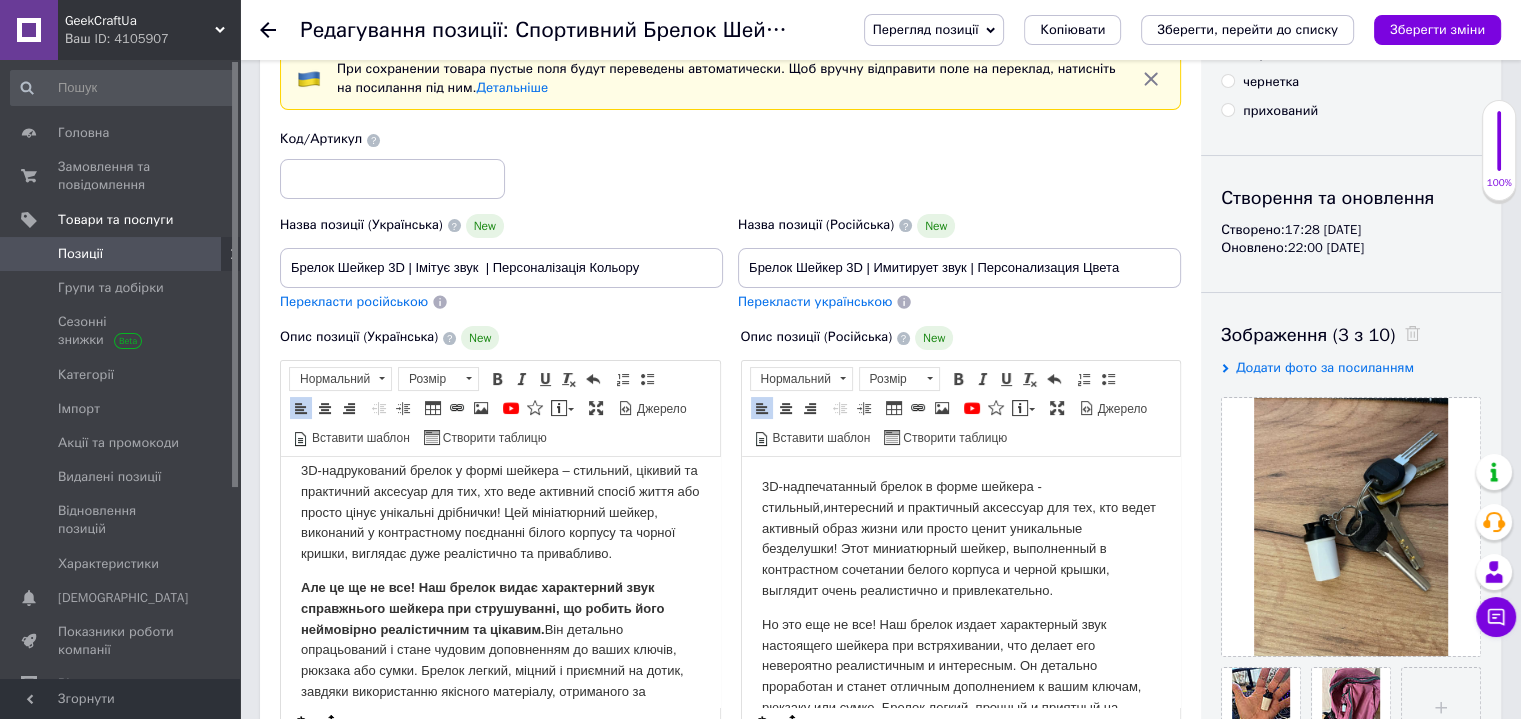 scroll, scrollTop: 0, scrollLeft: 0, axis: both 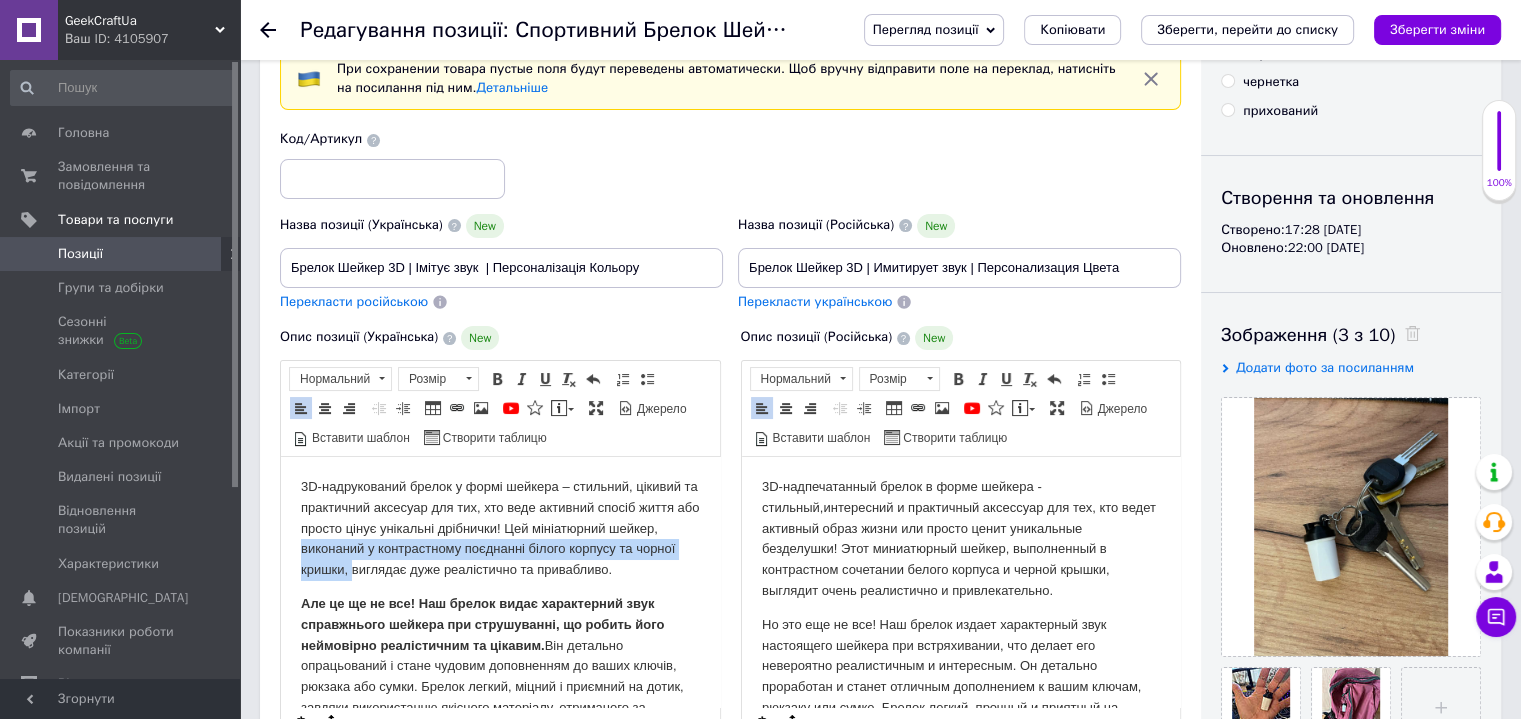 drag, startPoint x: 409, startPoint y: 573, endPoint x: 351, endPoint y: 552, distance: 61.68468 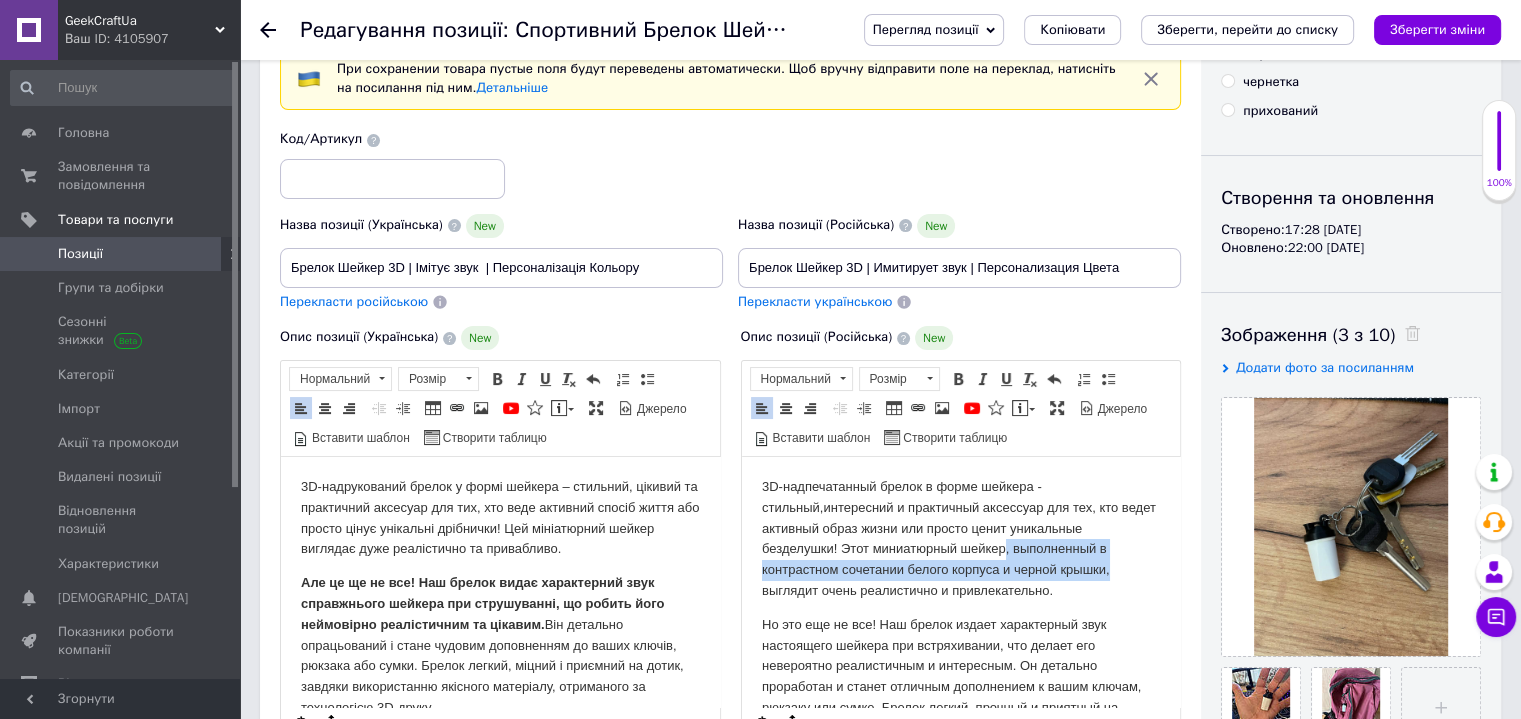 drag, startPoint x: 1111, startPoint y: 568, endPoint x: 1009, endPoint y: 553, distance: 103.09704 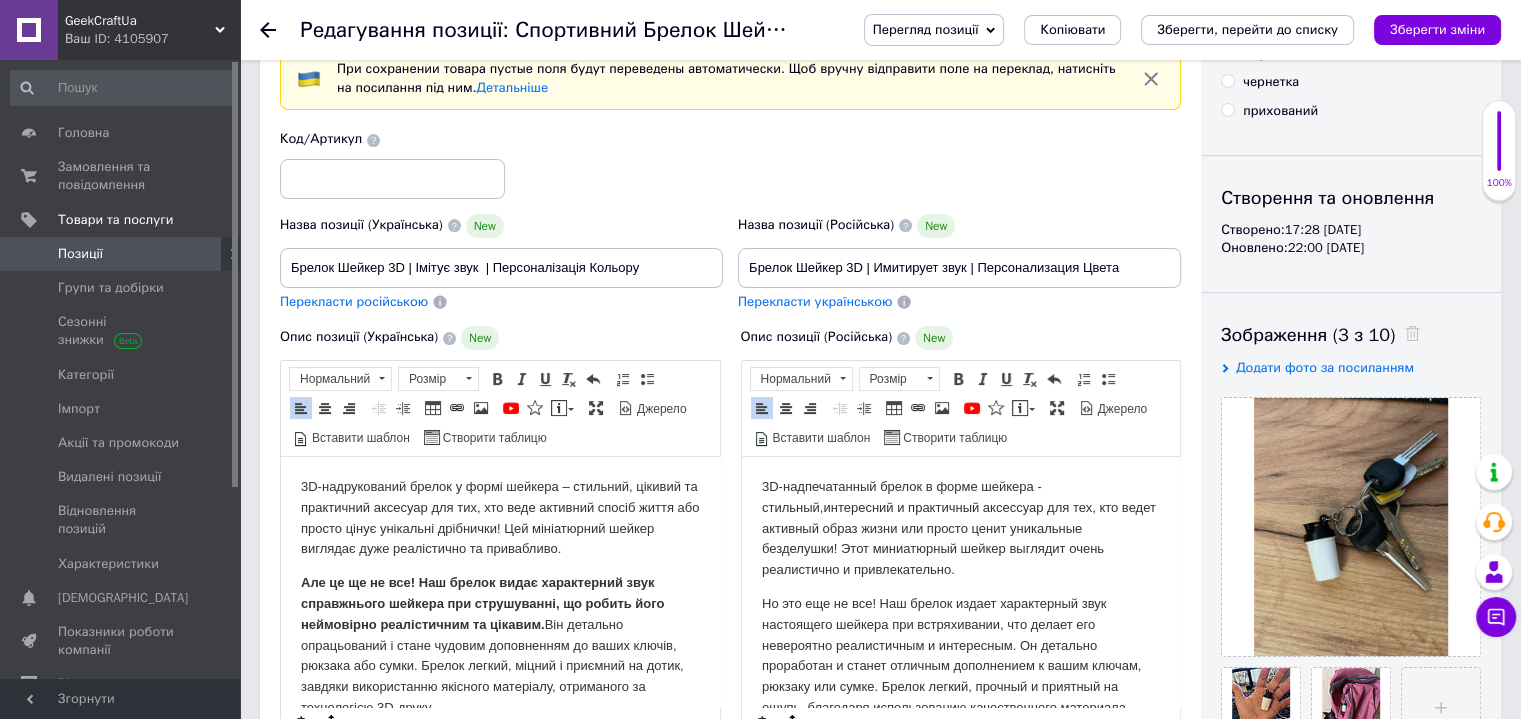 click on "3D-надпечатанный брелок в форме шейкера - стильный,интересний и практичный аксессуар для тех, кто ведет активный образ жизни или просто ценит уникальные безделушки! Этот миниатюрный шейкер выглядит очень реалистично и привлекательно." at bounding box center (960, 529) 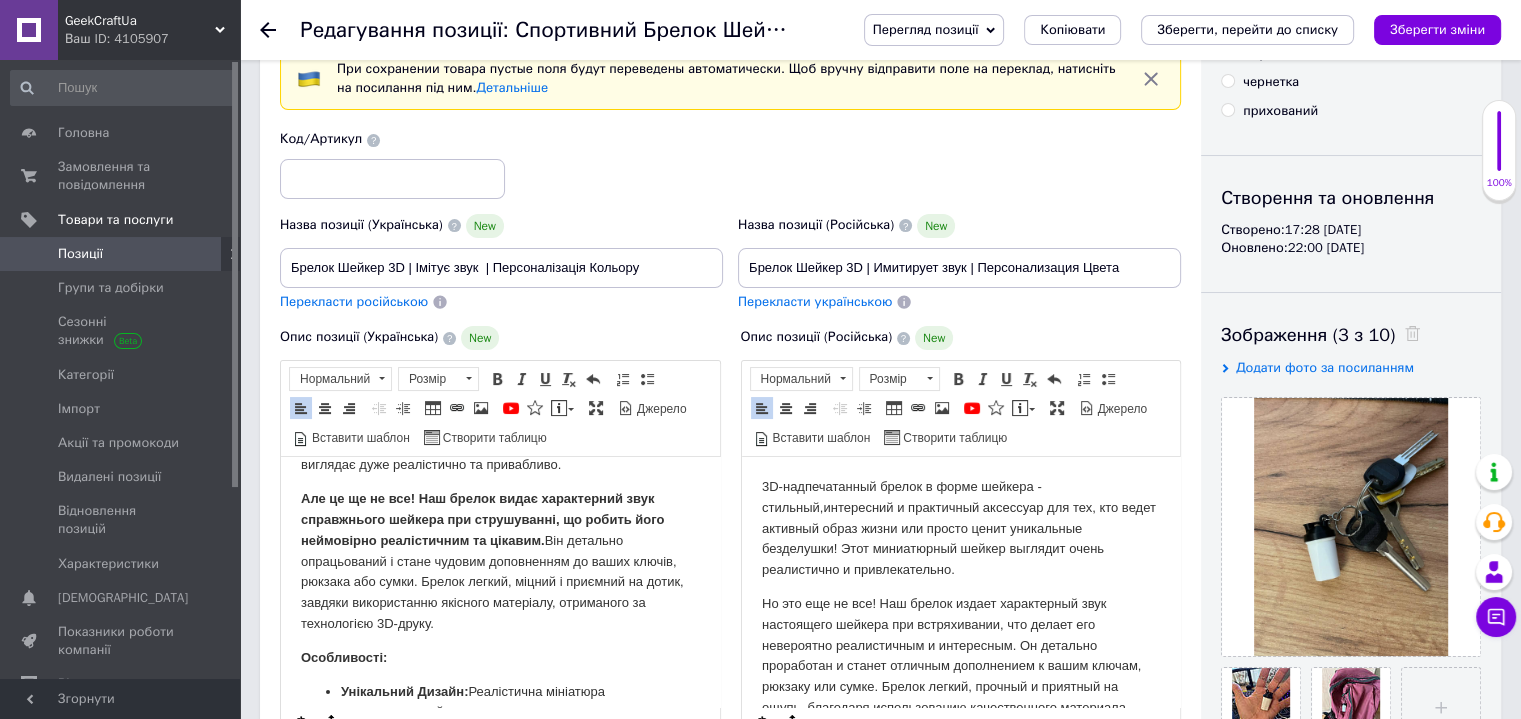scroll, scrollTop: 100, scrollLeft: 0, axis: vertical 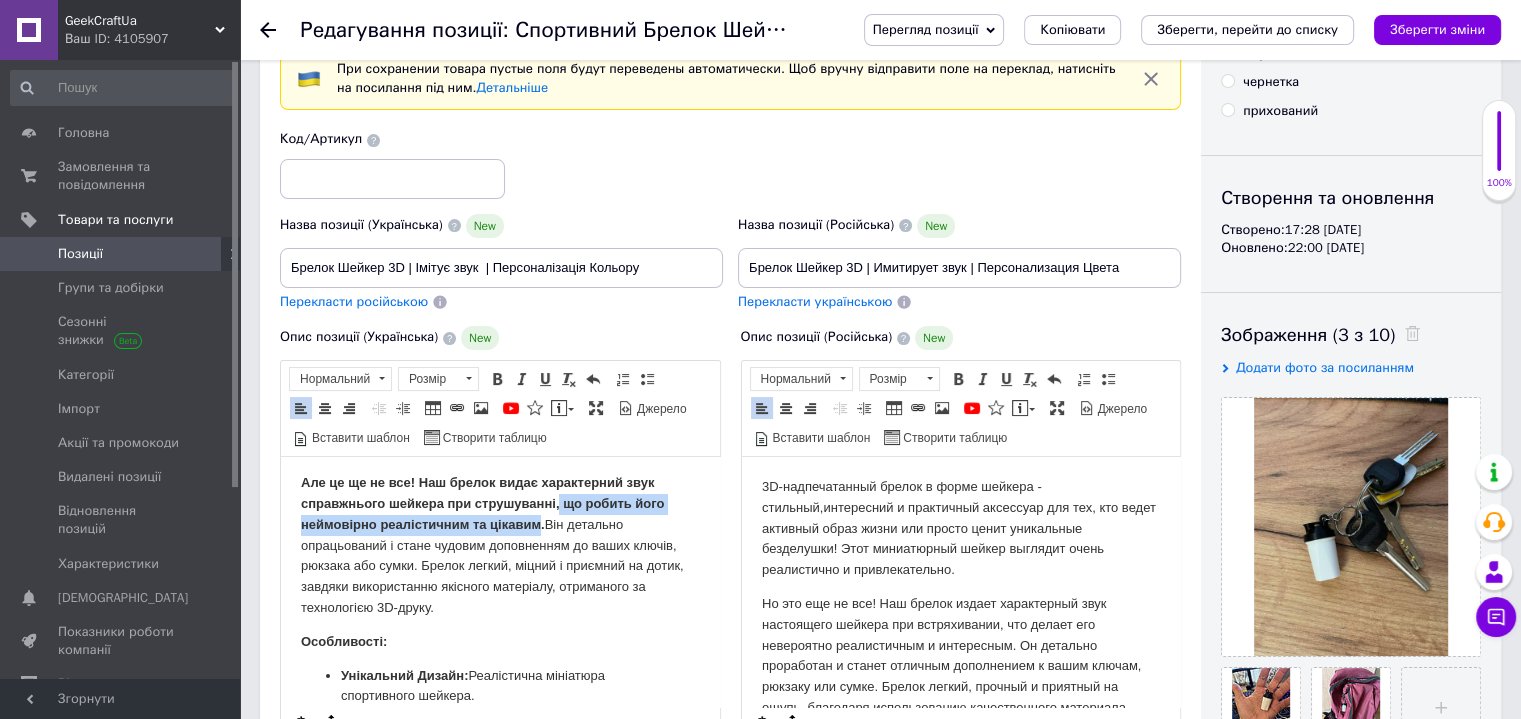 drag, startPoint x: 541, startPoint y: 521, endPoint x: 568, endPoint y: 498, distance: 35.468296 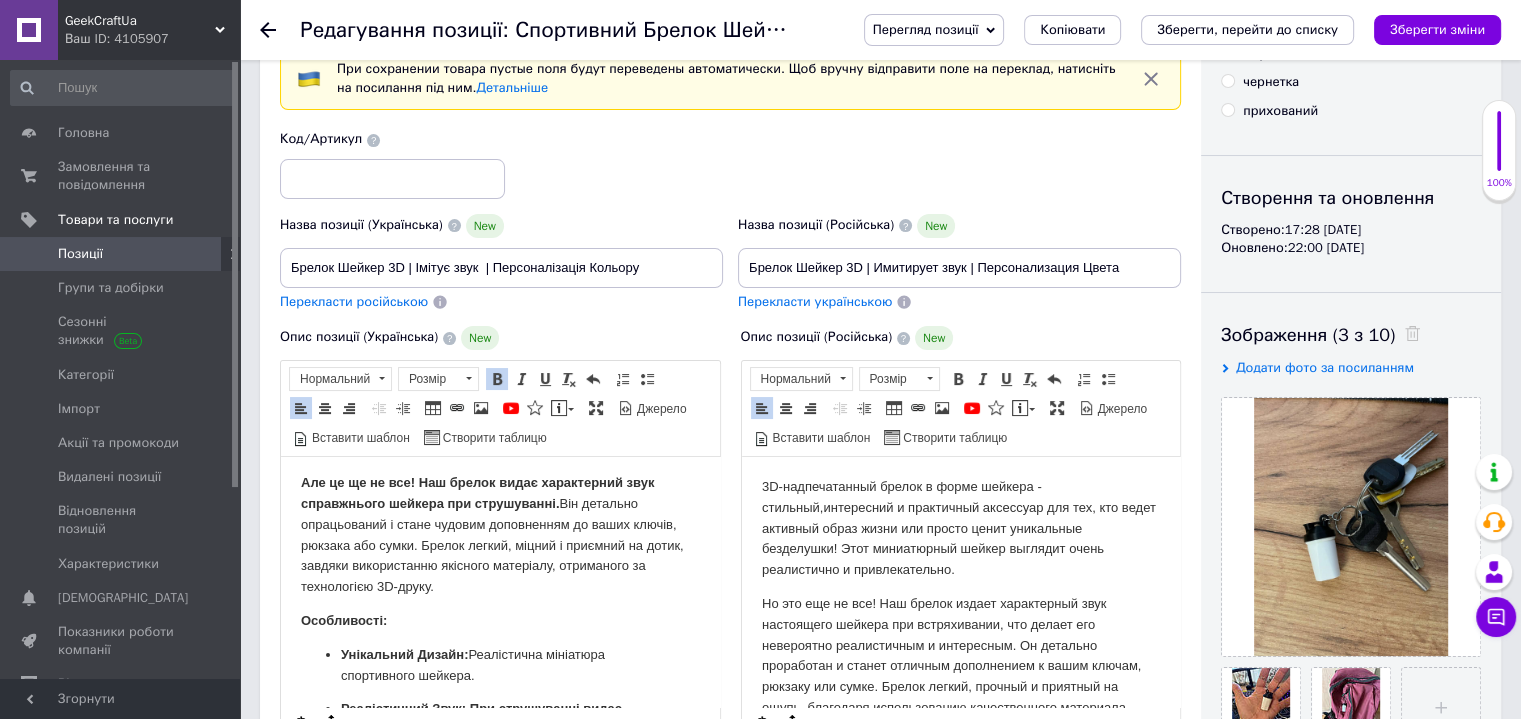 scroll, scrollTop: 100, scrollLeft: 0, axis: vertical 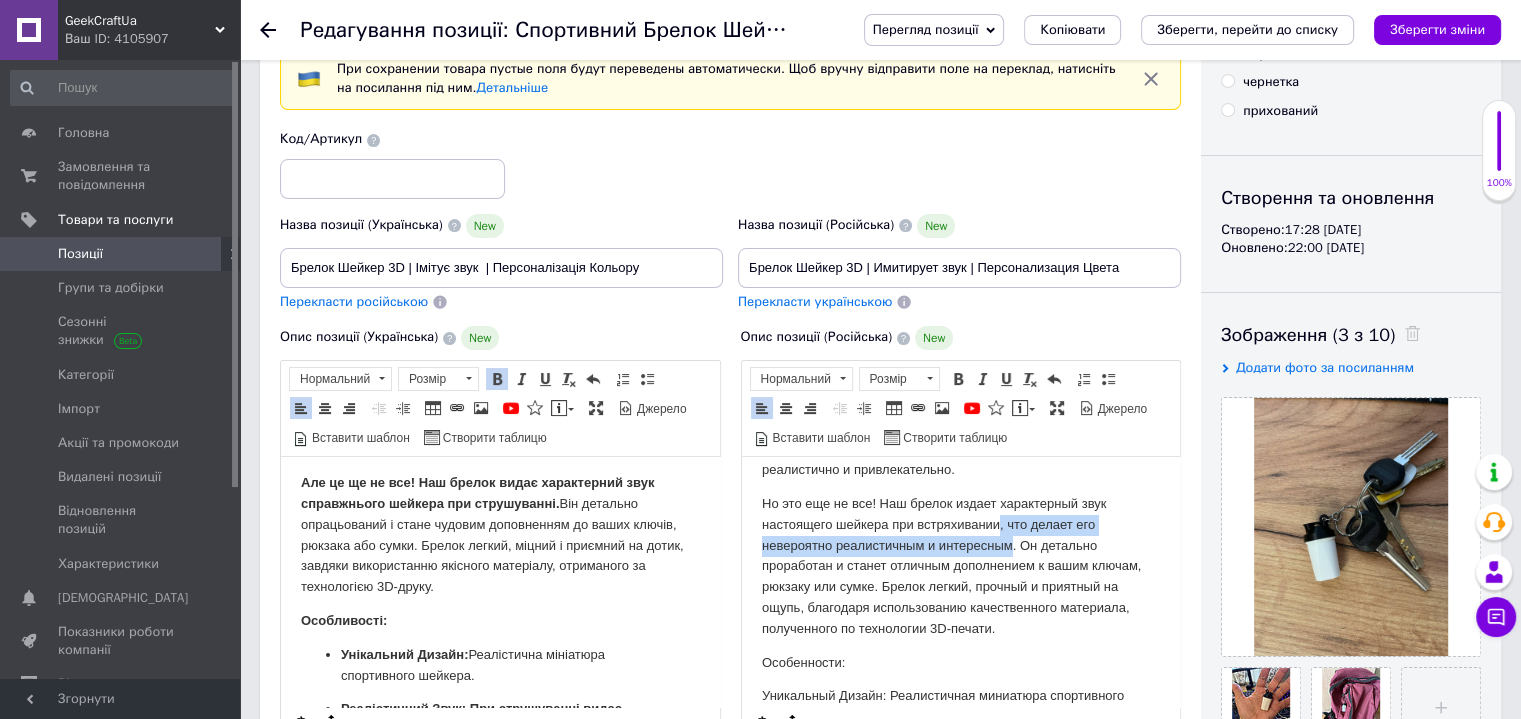 drag, startPoint x: 1010, startPoint y: 545, endPoint x: 997, endPoint y: 530, distance: 19.849434 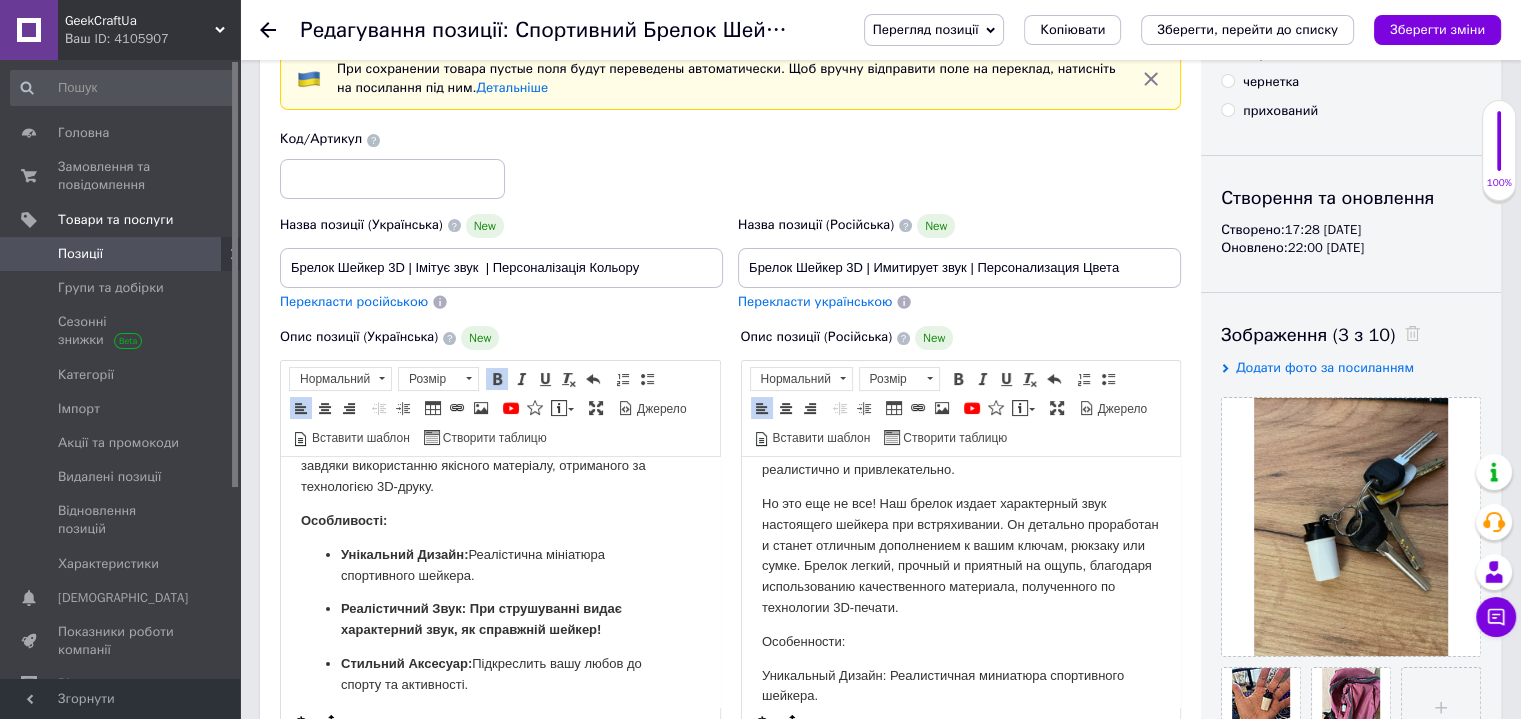 scroll, scrollTop: 100, scrollLeft: 0, axis: vertical 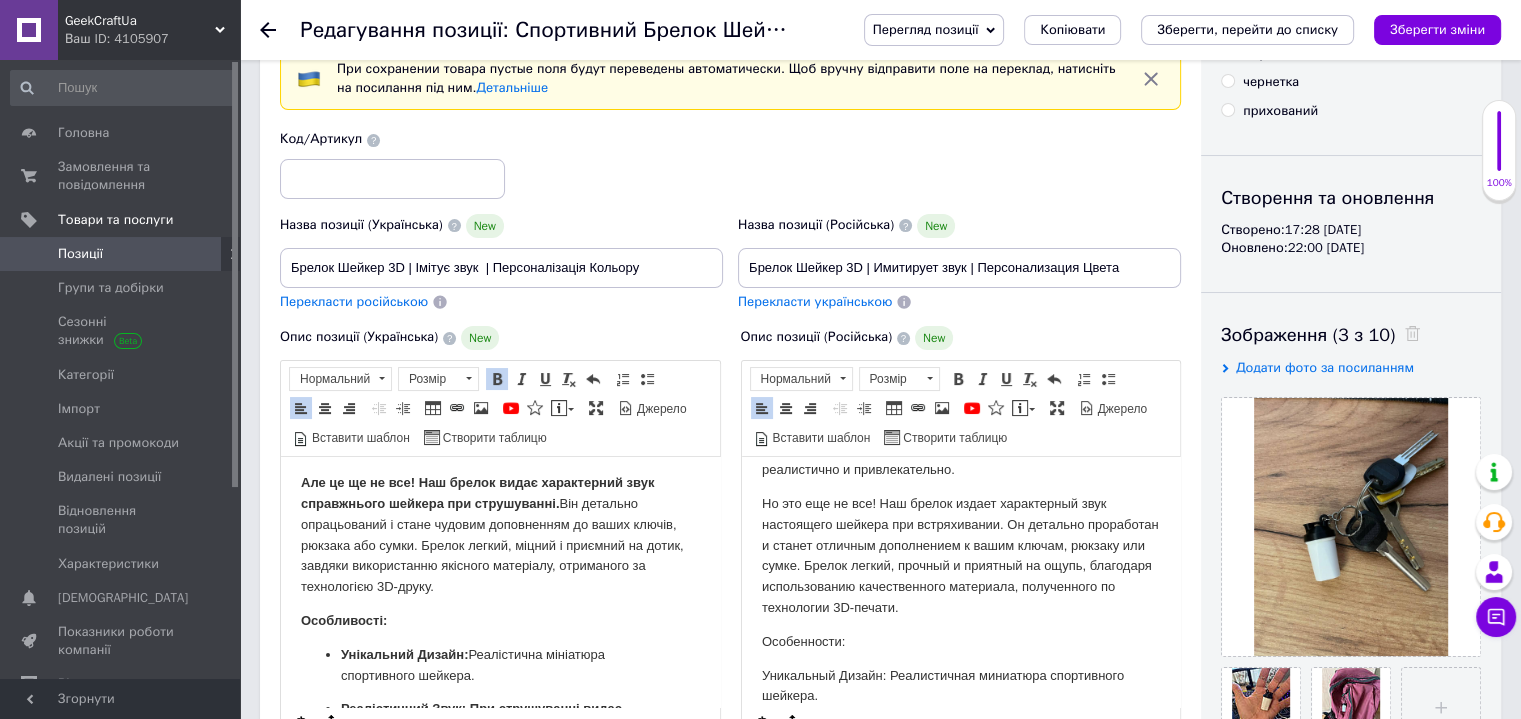 click on "Але це ще не все! Наш брелок видає характерний звук справжнього шейкера при струшуванні.  Він детально опрацьований і стане чудовим доповненням до ваших ключів, рюкзака або сумки. Брелок легкий, міцний і приємний на дотик, завдяки використанню якісного матеріалу, отриманого за технологією 3D-друку." at bounding box center [500, 535] 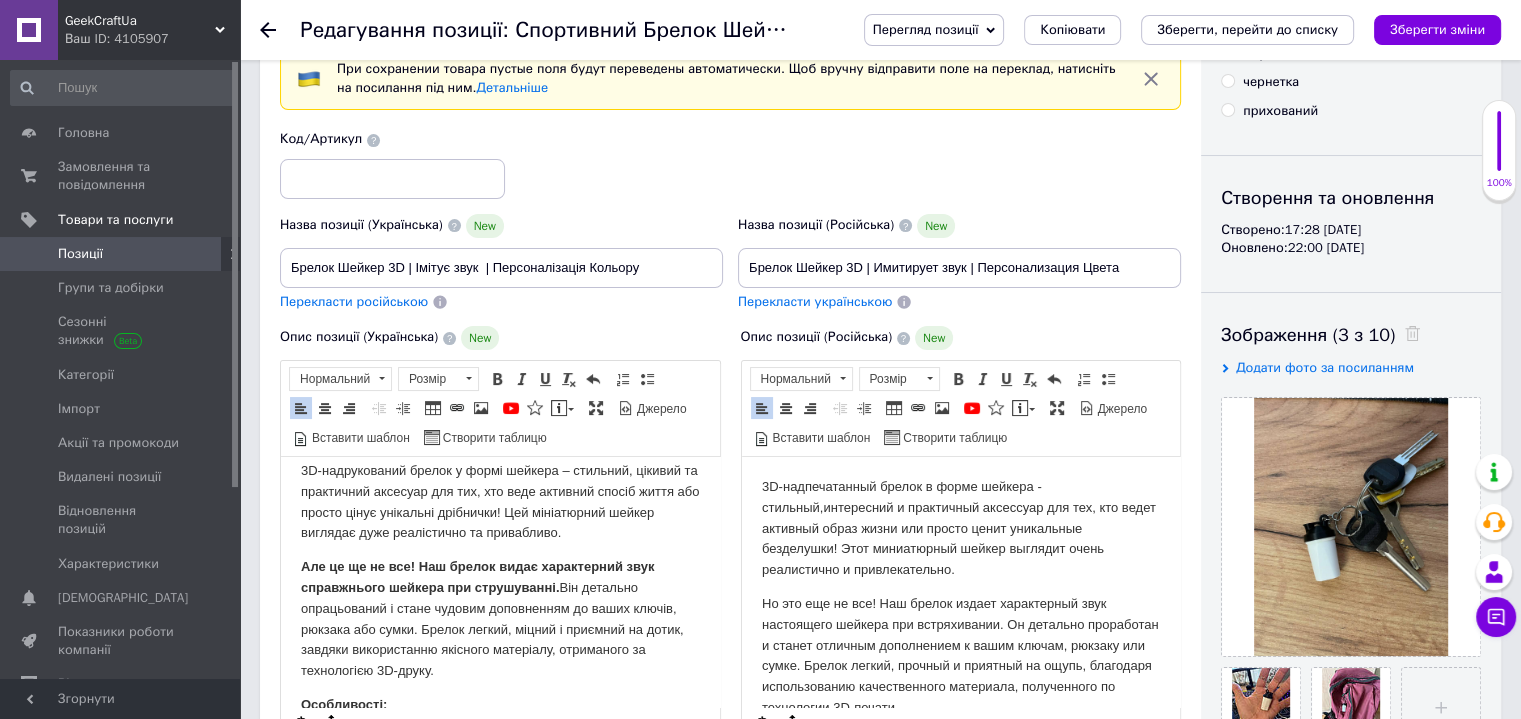 scroll, scrollTop: 0, scrollLeft: 0, axis: both 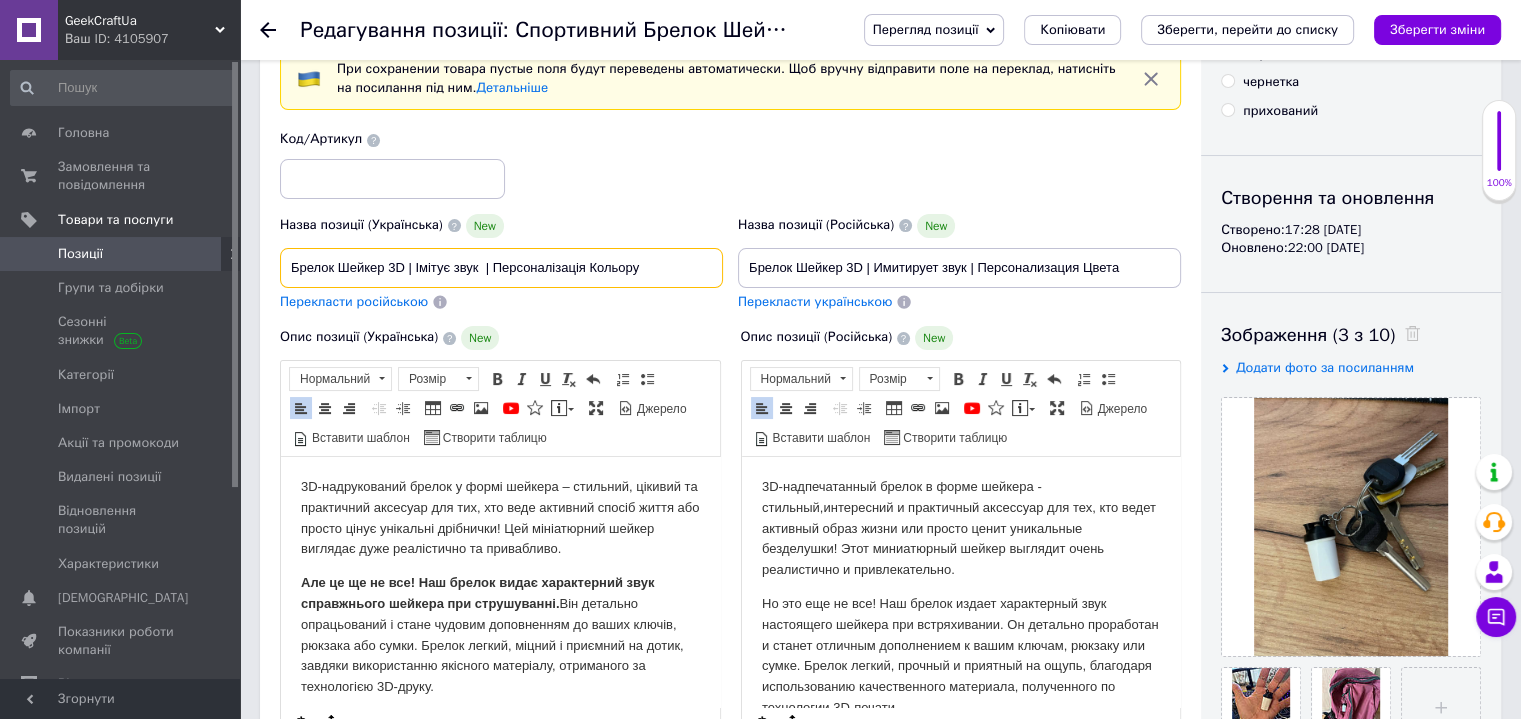 drag, startPoint x: 491, startPoint y: 263, endPoint x: 648, endPoint y: 264, distance: 157.00319 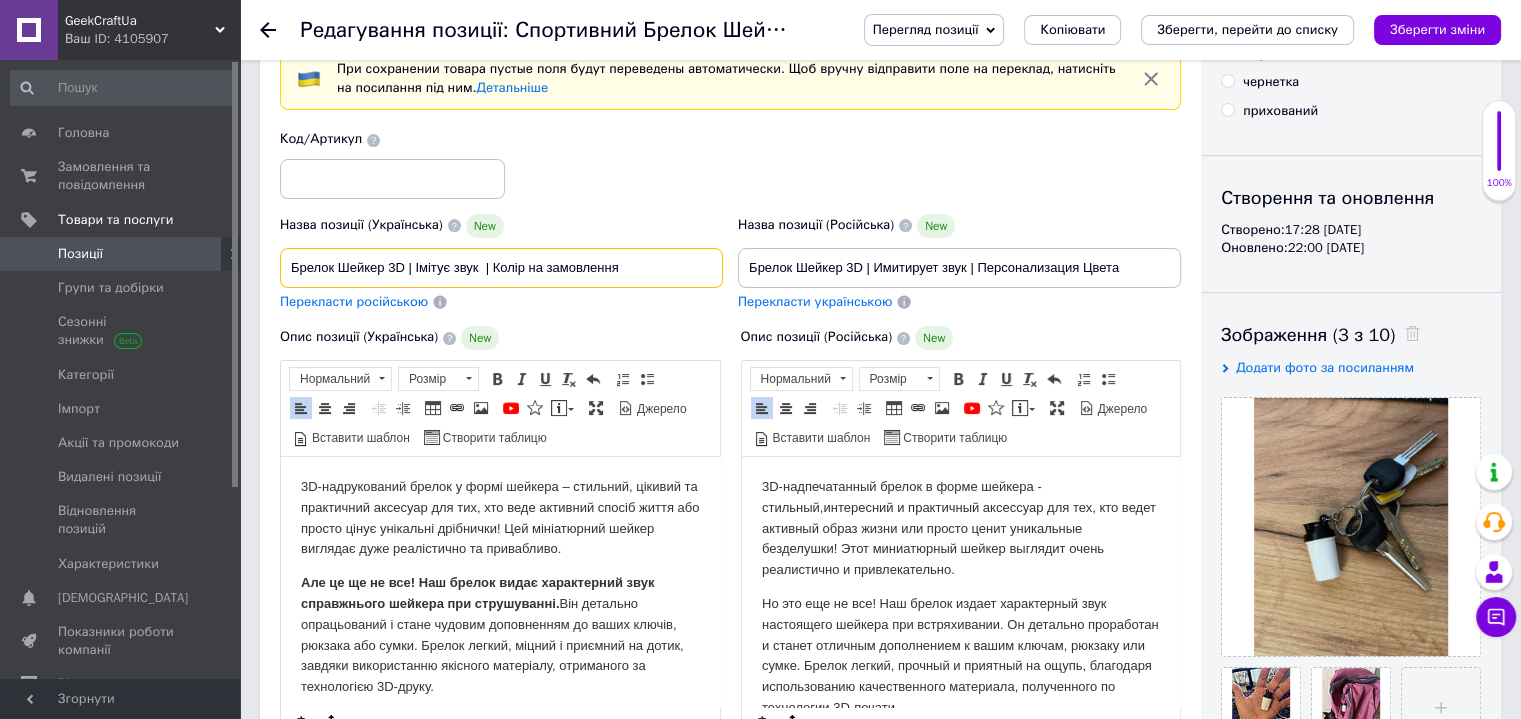 type on "Брелок Шейкер 3D | Імітує звук  | Колір на замовлення" 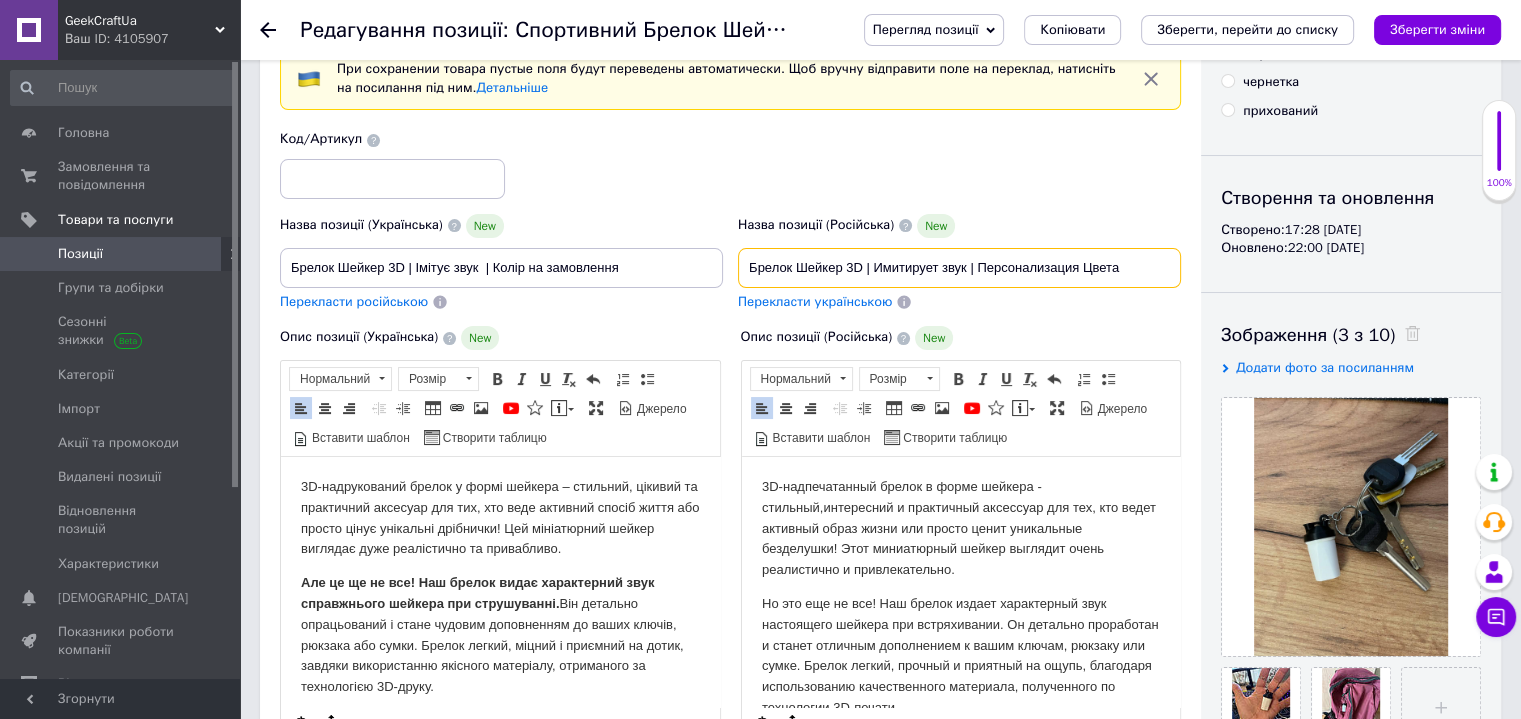 drag, startPoint x: 977, startPoint y: 263, endPoint x: 1142, endPoint y: 267, distance: 165.04848 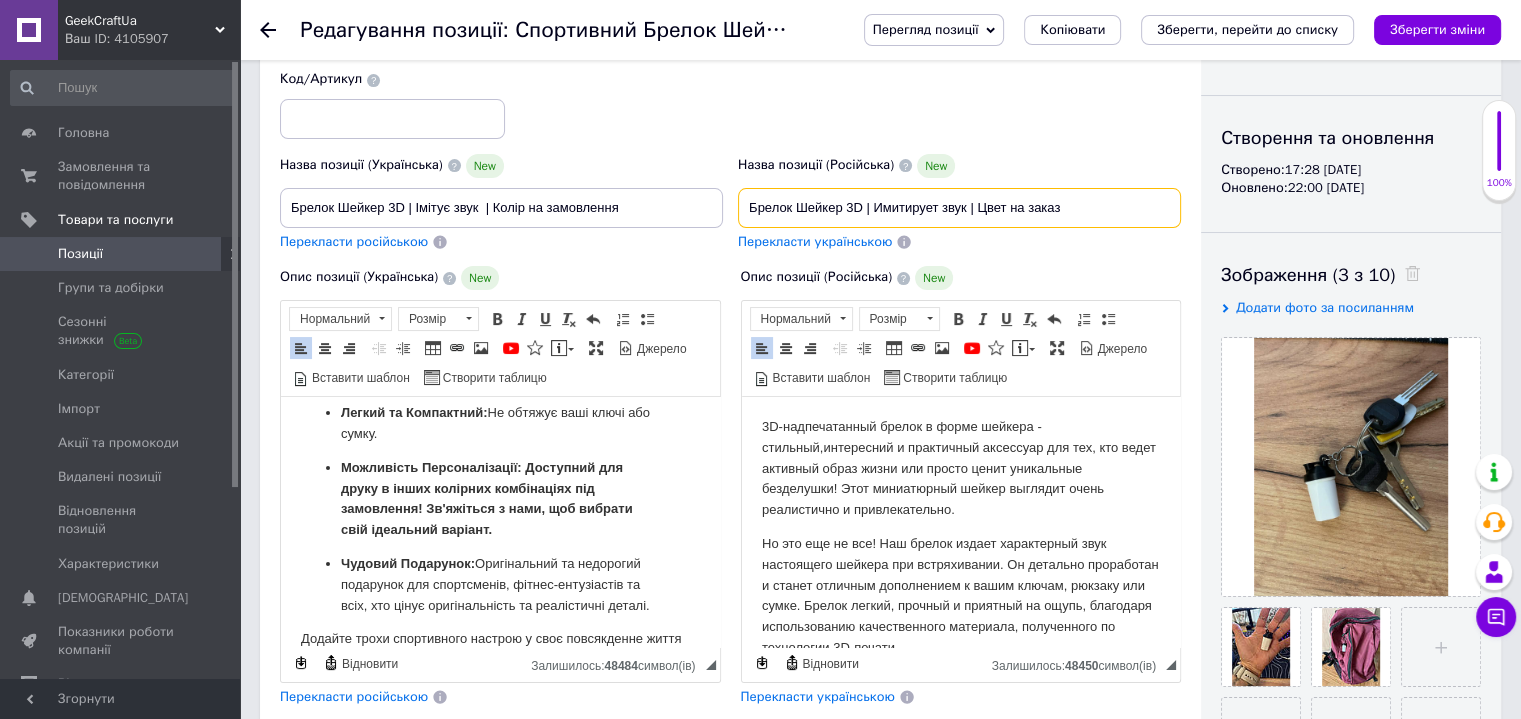 scroll, scrollTop: 200, scrollLeft: 0, axis: vertical 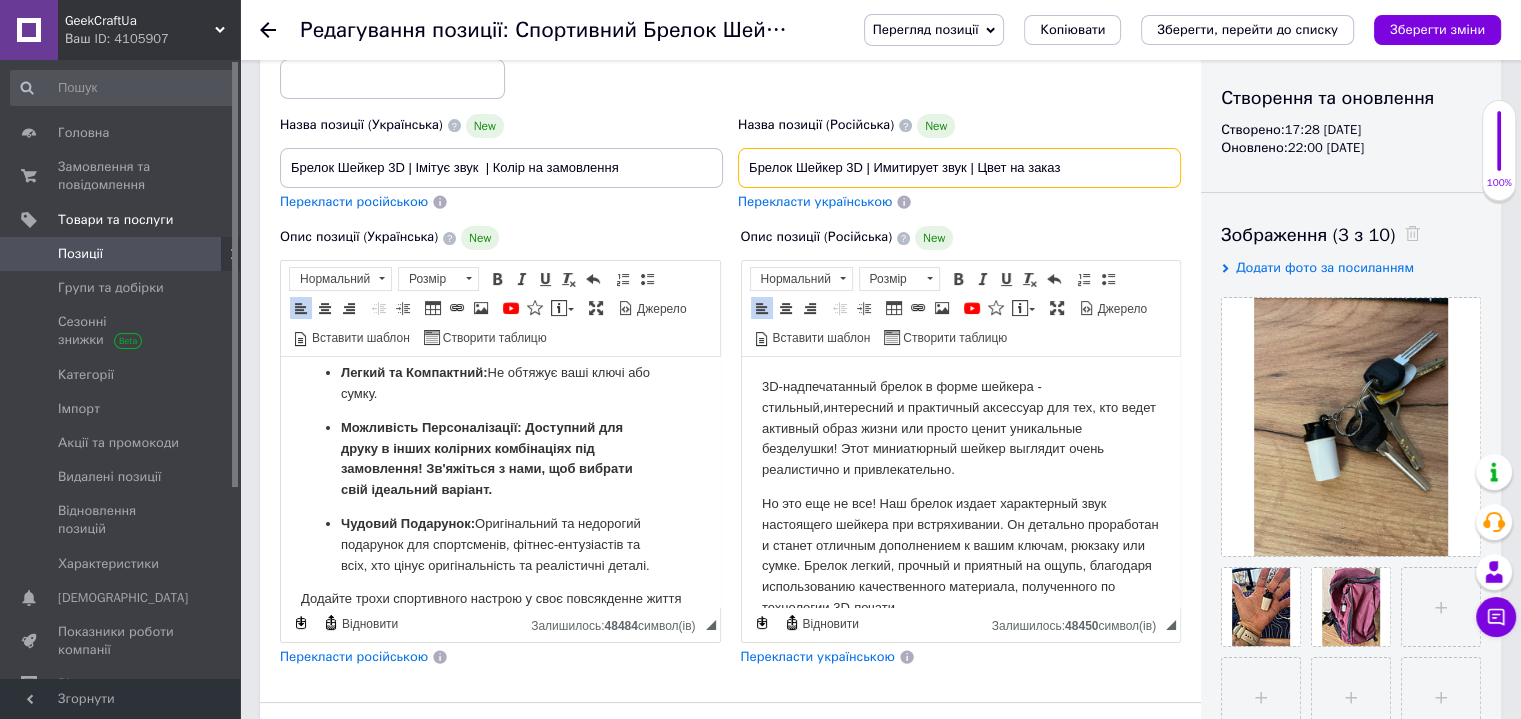 type on "Брелок Шейкер 3D | Имитирует звук | Цвет на заказ" 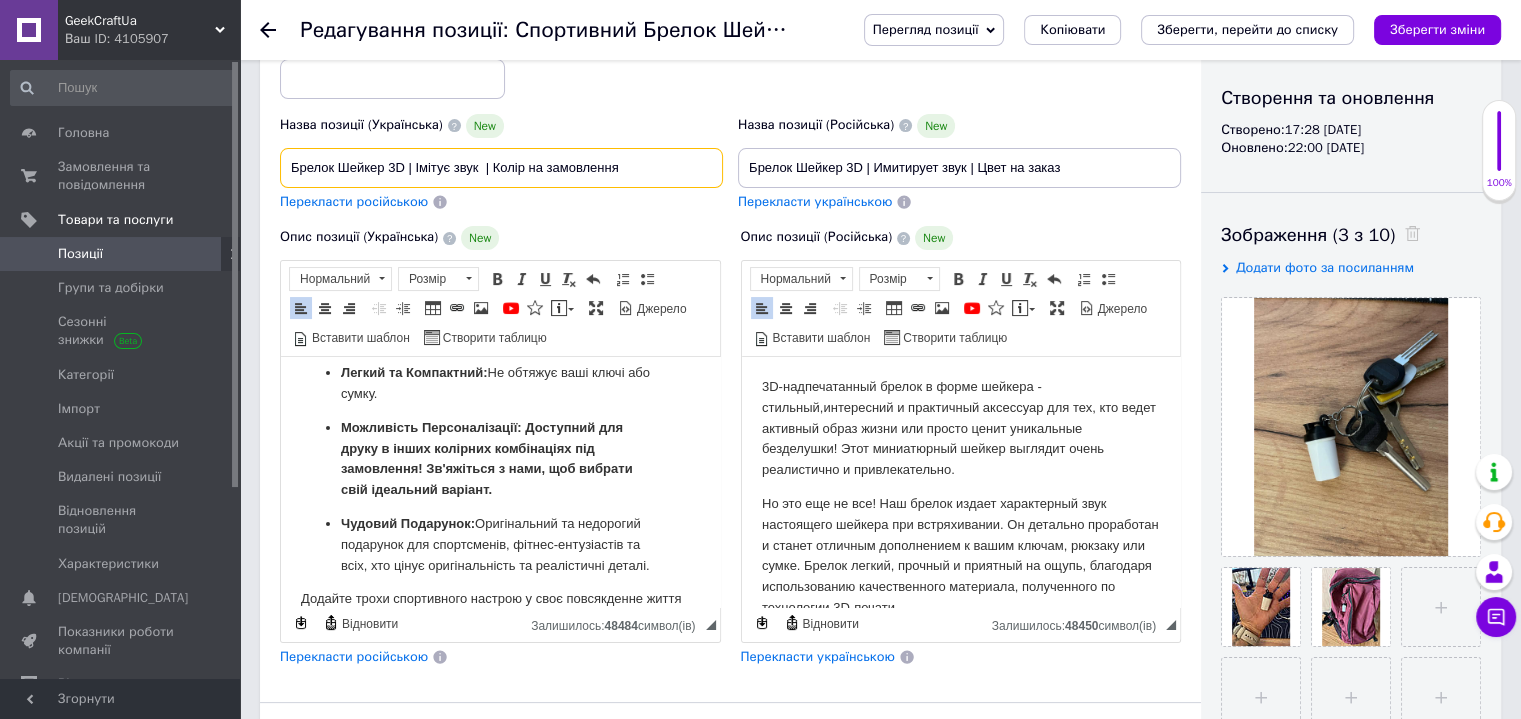 drag, startPoint x: 450, startPoint y: 165, endPoint x: 416, endPoint y: 167, distance: 34.058773 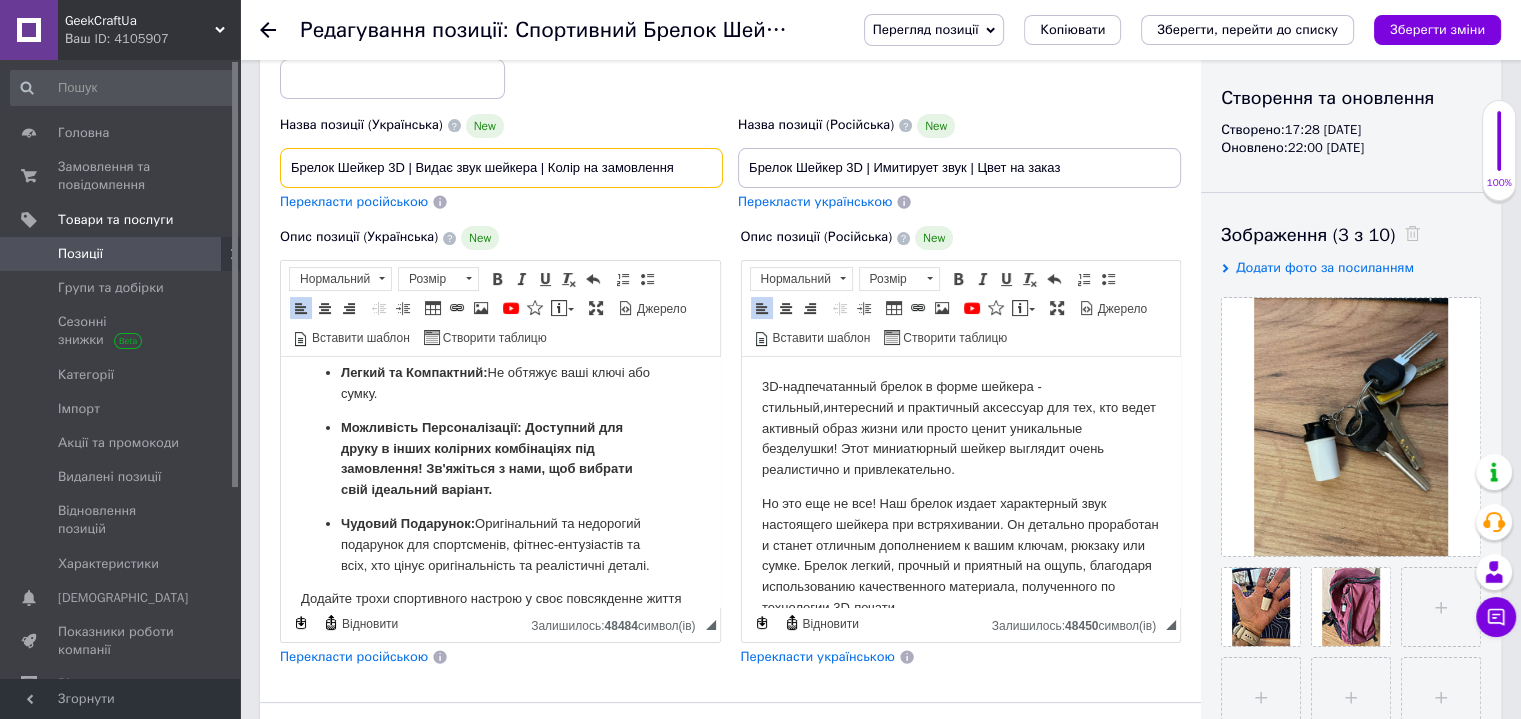 type on "Брелок Шейкер 3D | Видає звук шейкера | Колір на замовлення" 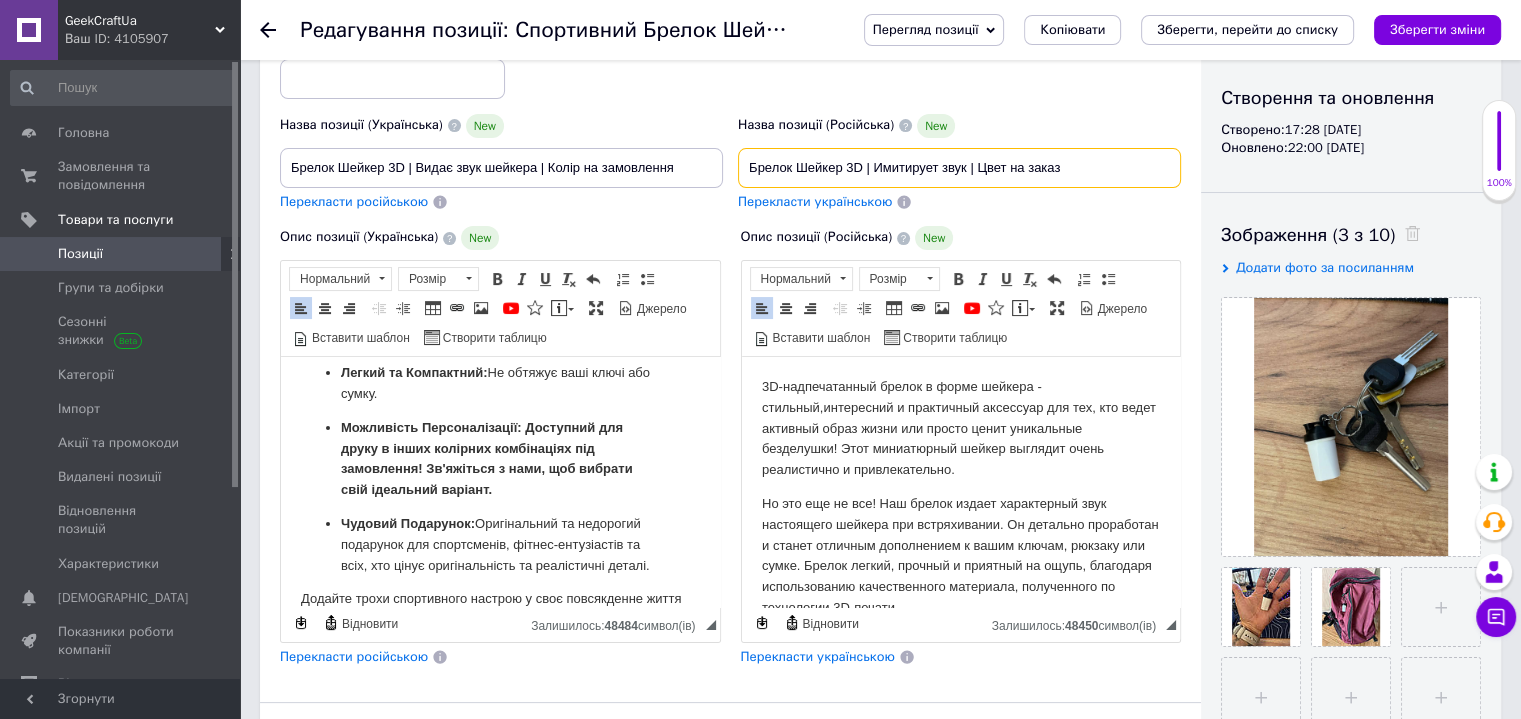 drag, startPoint x: 874, startPoint y: 165, endPoint x: 722, endPoint y: 155, distance: 152.3286 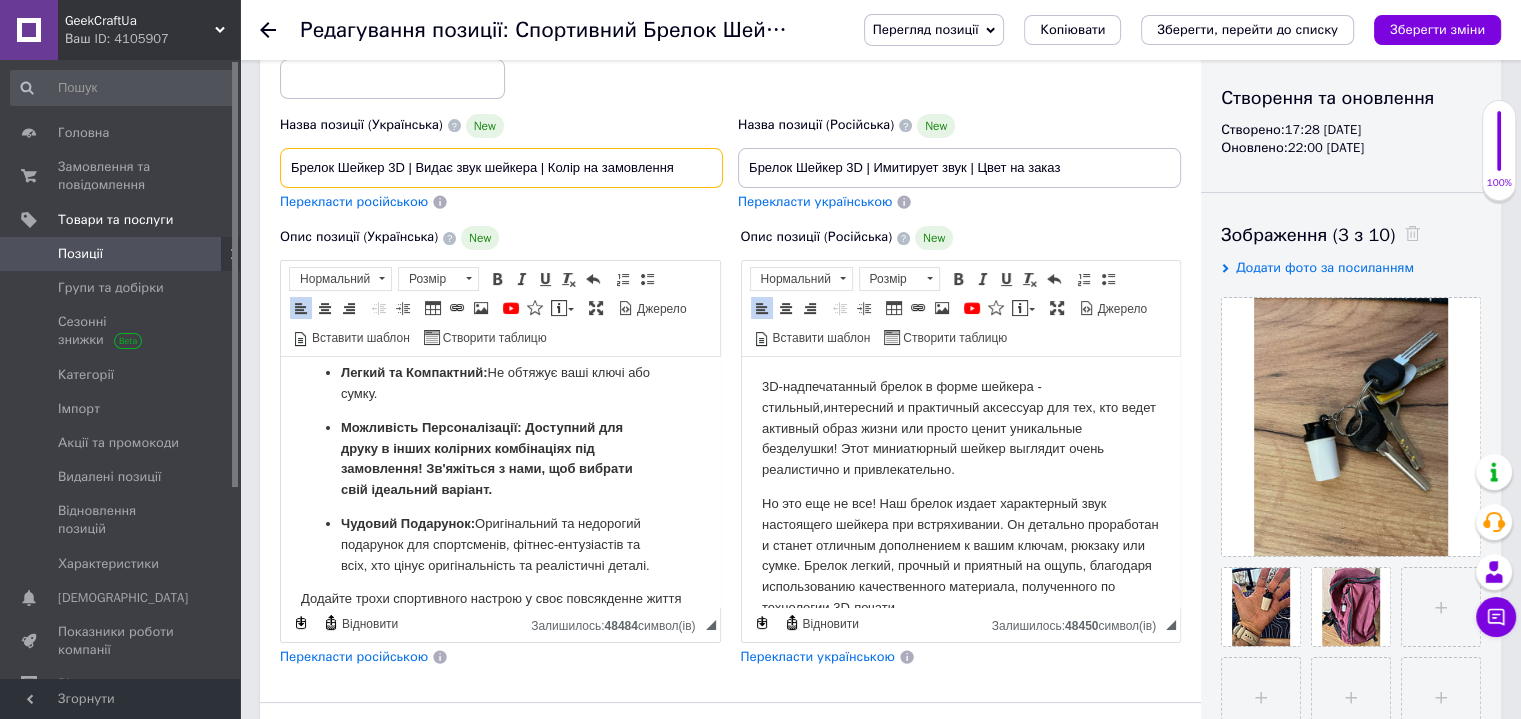 drag, startPoint x: 537, startPoint y: 167, endPoint x: 418, endPoint y: 170, distance: 119.03781 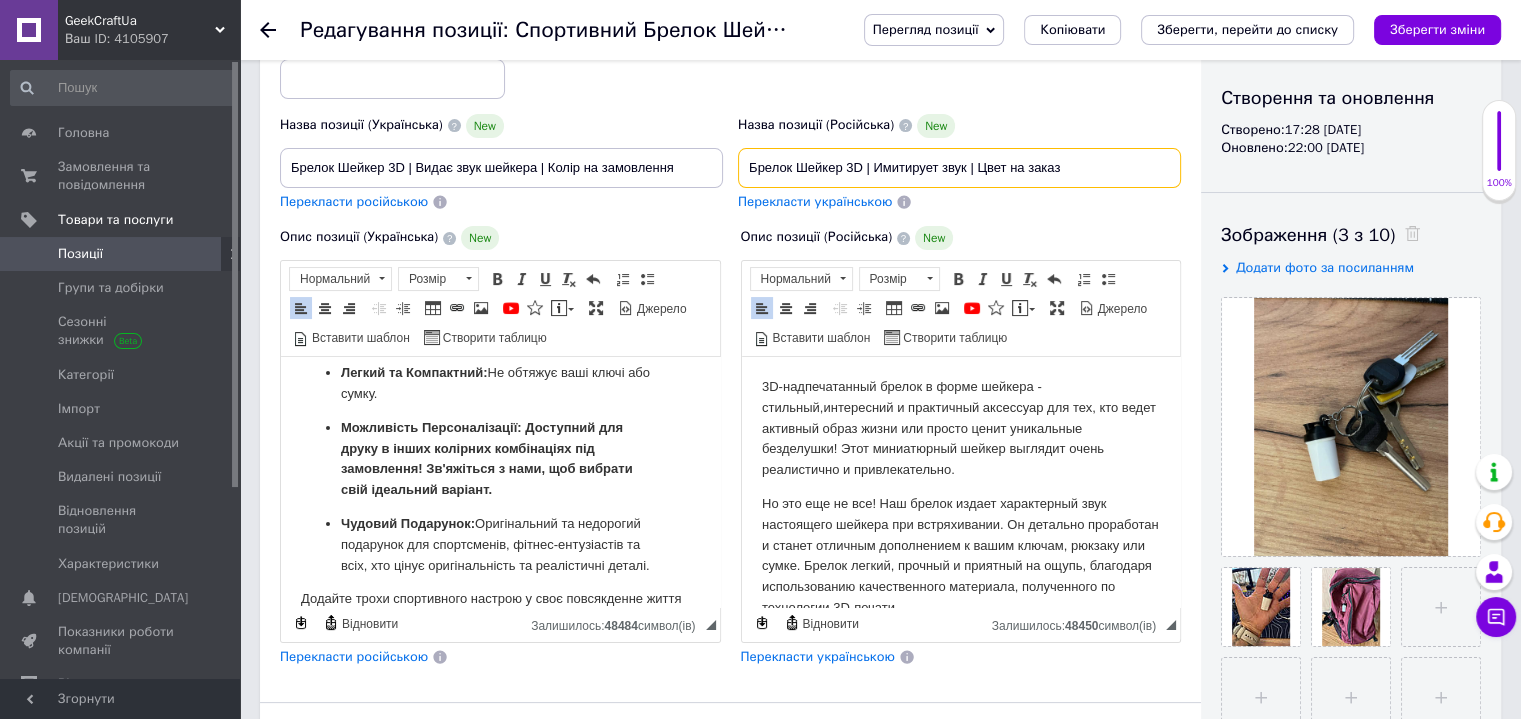 drag, startPoint x: 874, startPoint y: 171, endPoint x: 964, endPoint y: 178, distance: 90.27181 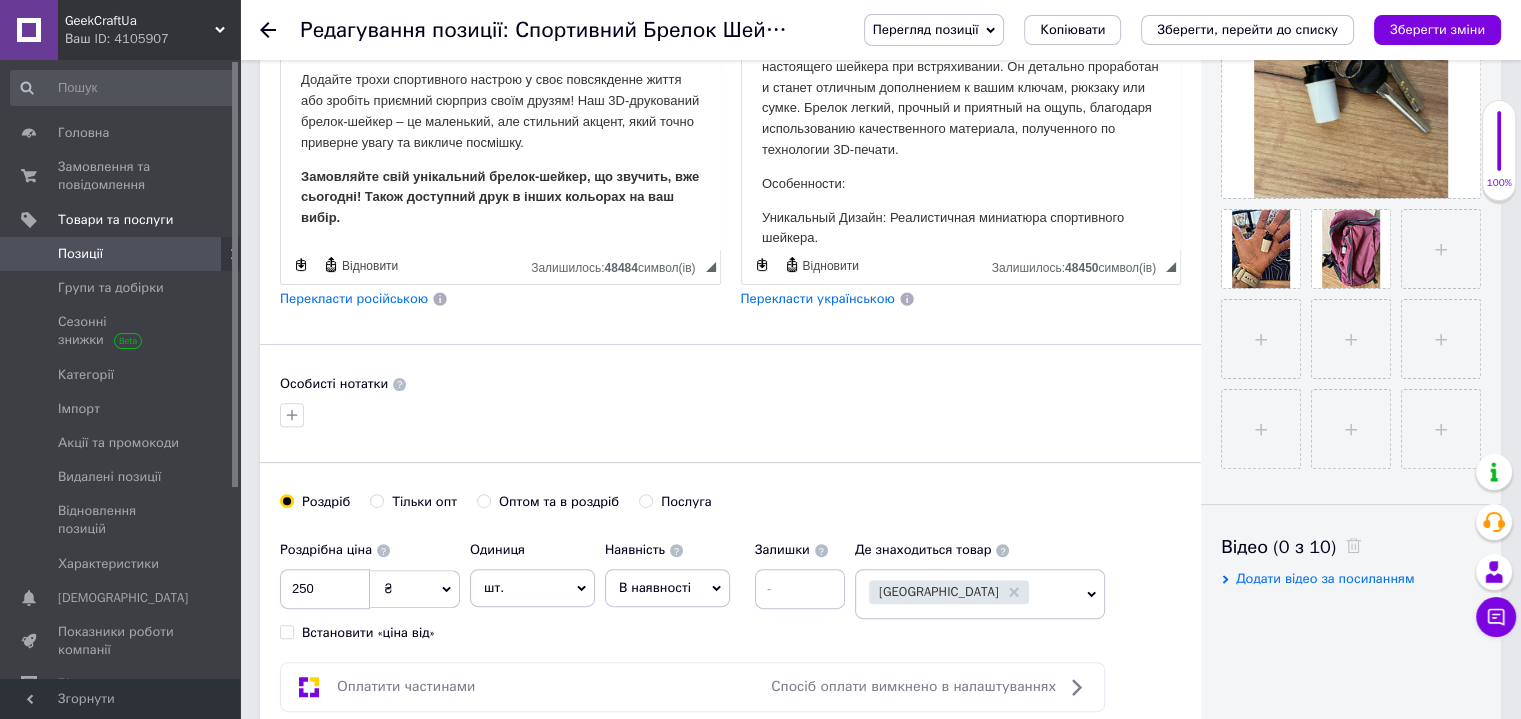 scroll, scrollTop: 600, scrollLeft: 0, axis: vertical 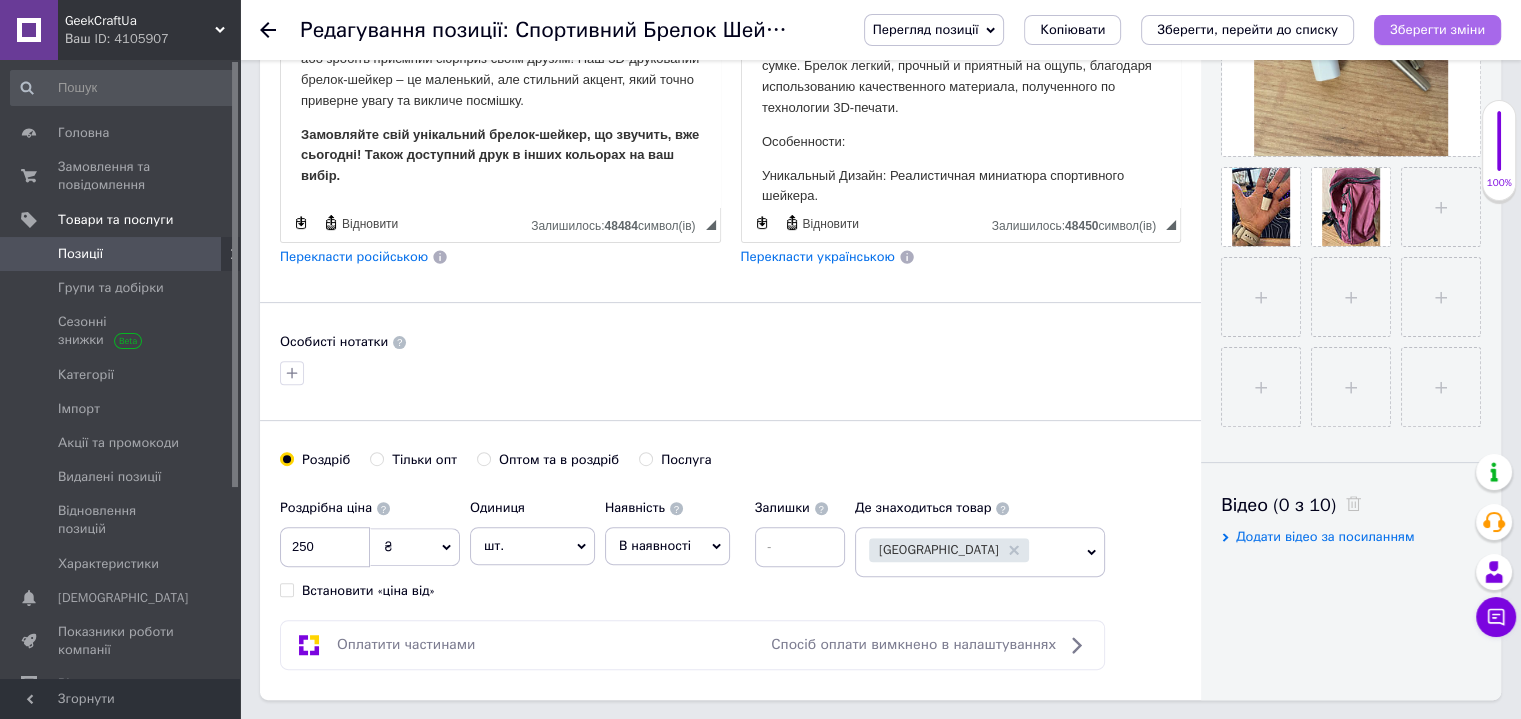 type on "Брелок Шейкер 3D | Издает звук шейкера | Цвет на заказ" 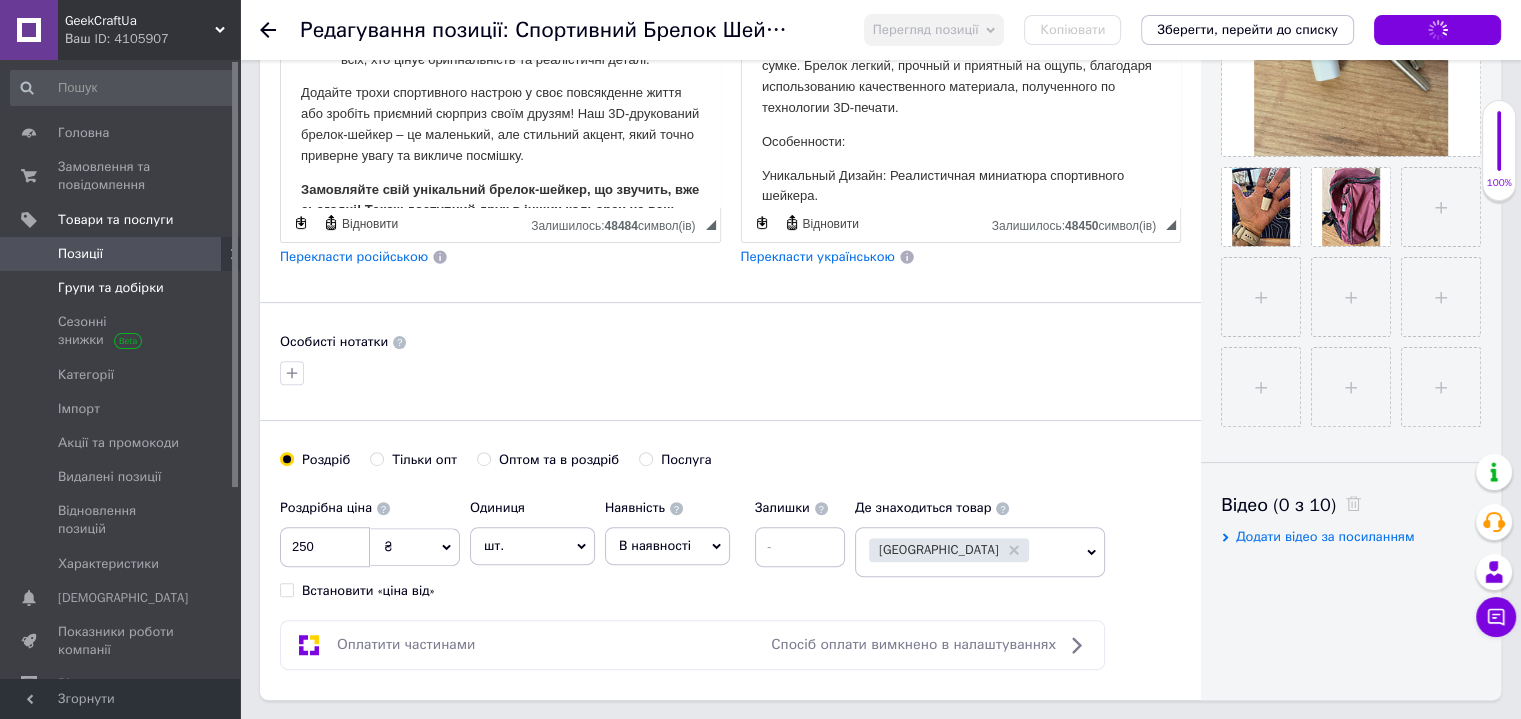 scroll, scrollTop: 398, scrollLeft: 0, axis: vertical 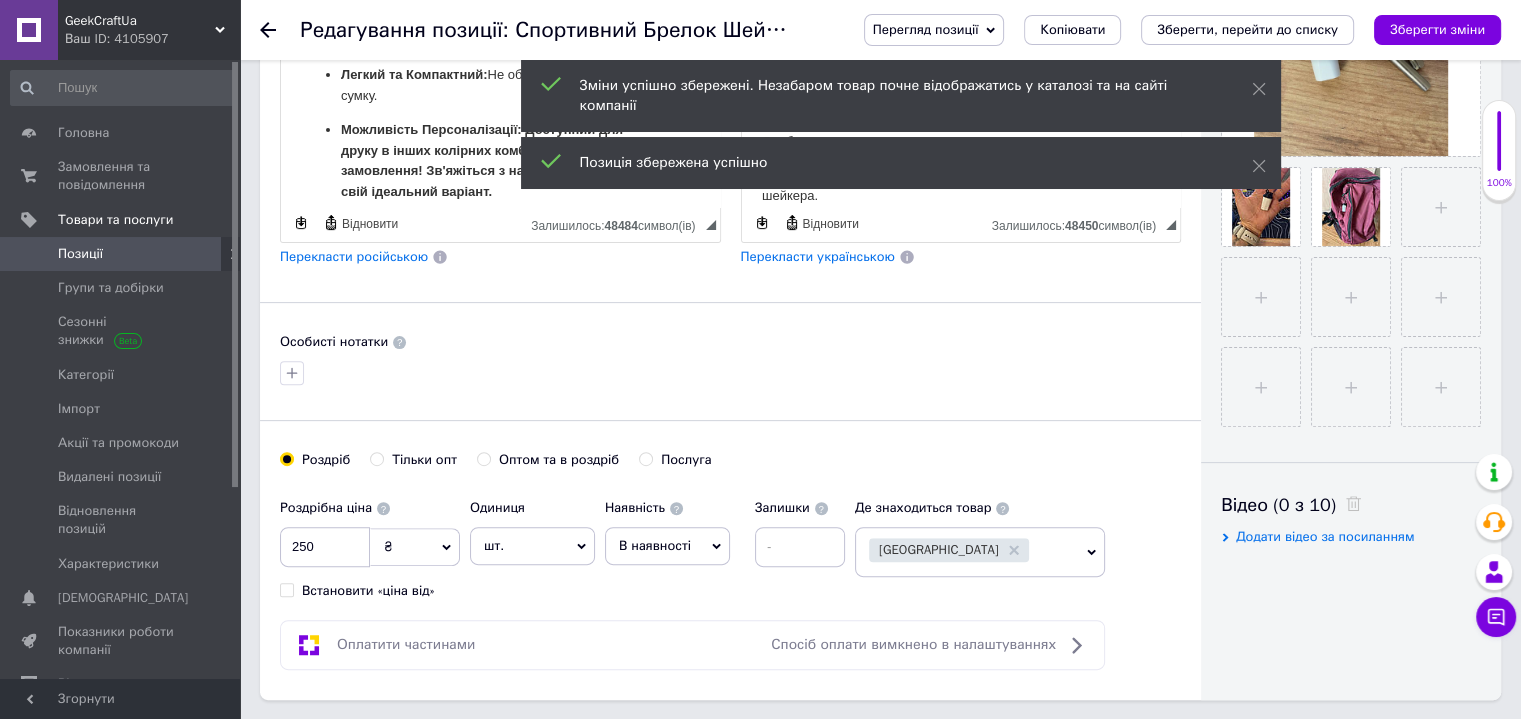 click on "Позиції" at bounding box center [80, 254] 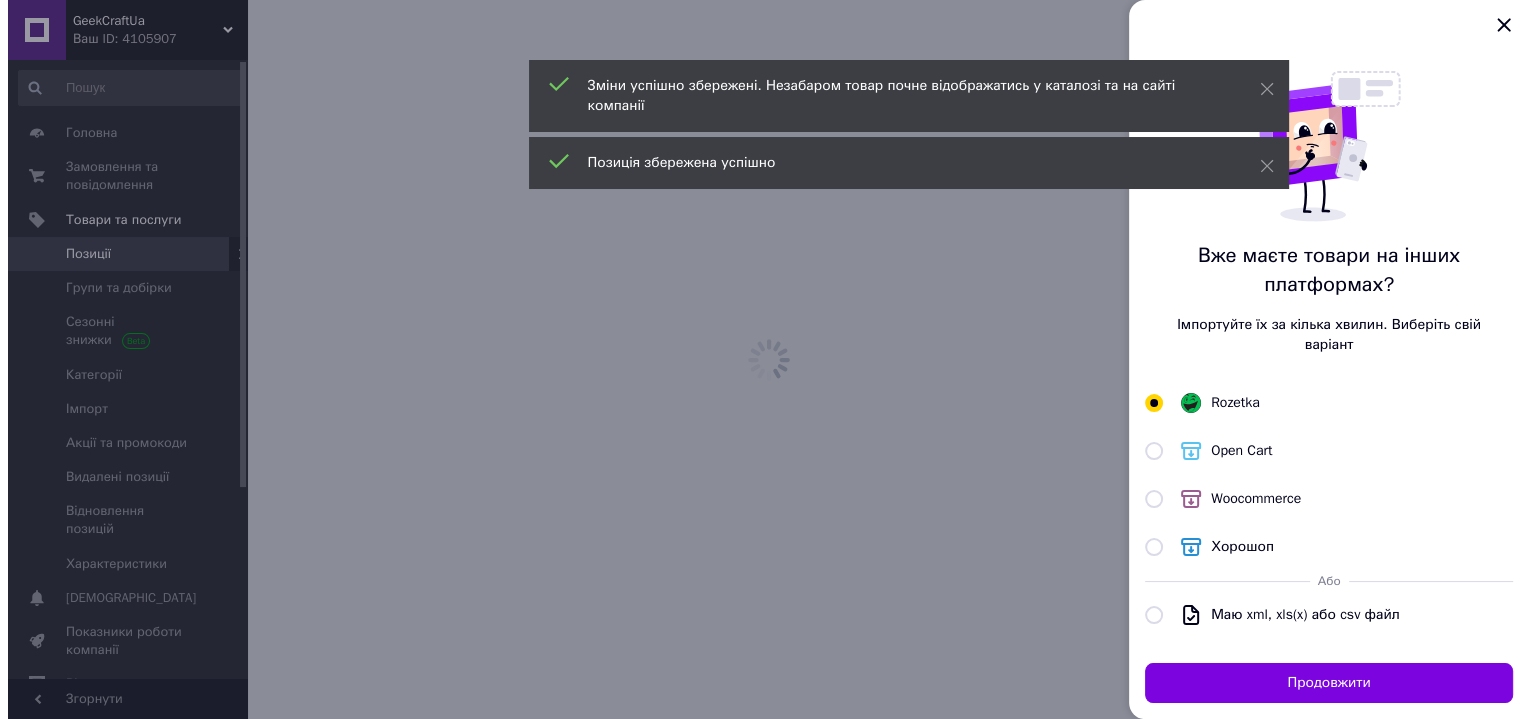 scroll, scrollTop: 0, scrollLeft: 0, axis: both 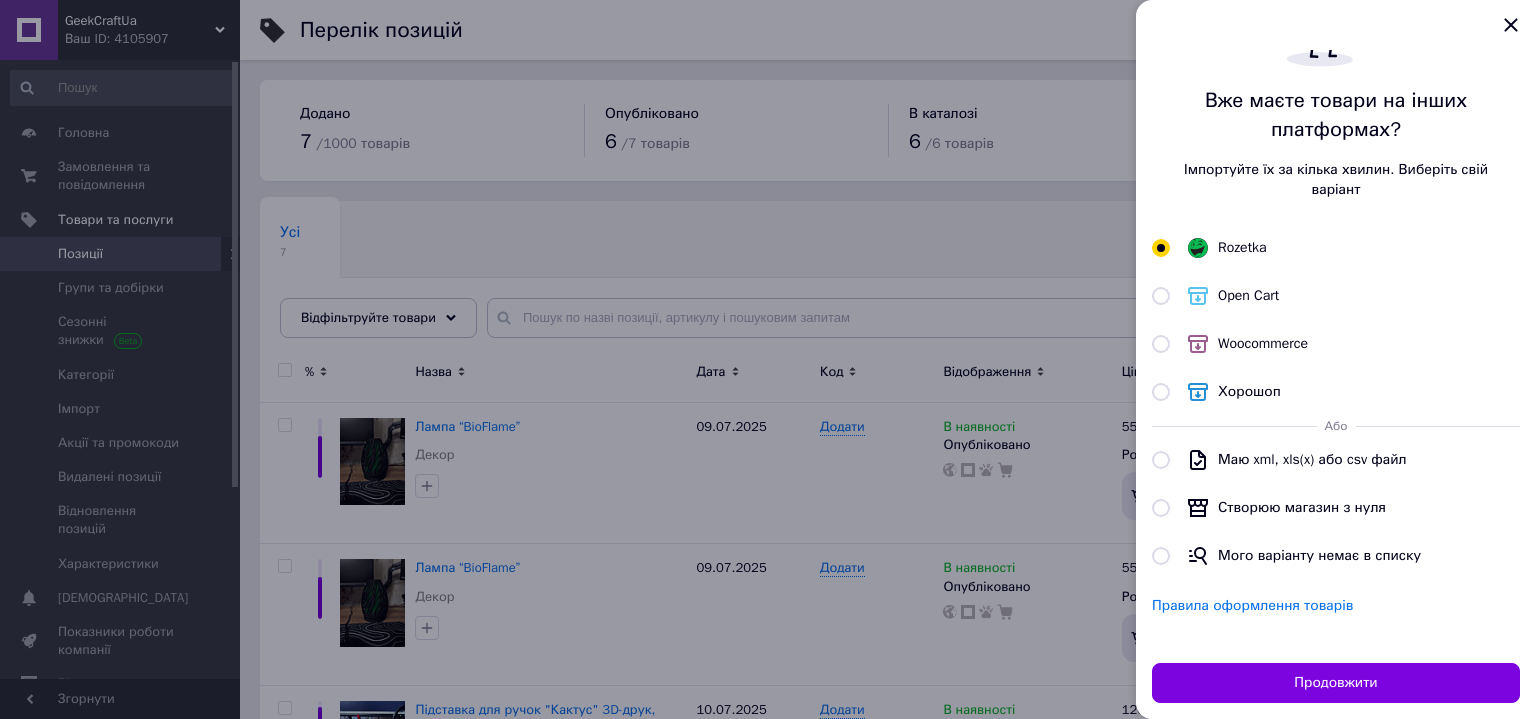 click on "Створюю магазин з нуля" at bounding box center (1302, 507) 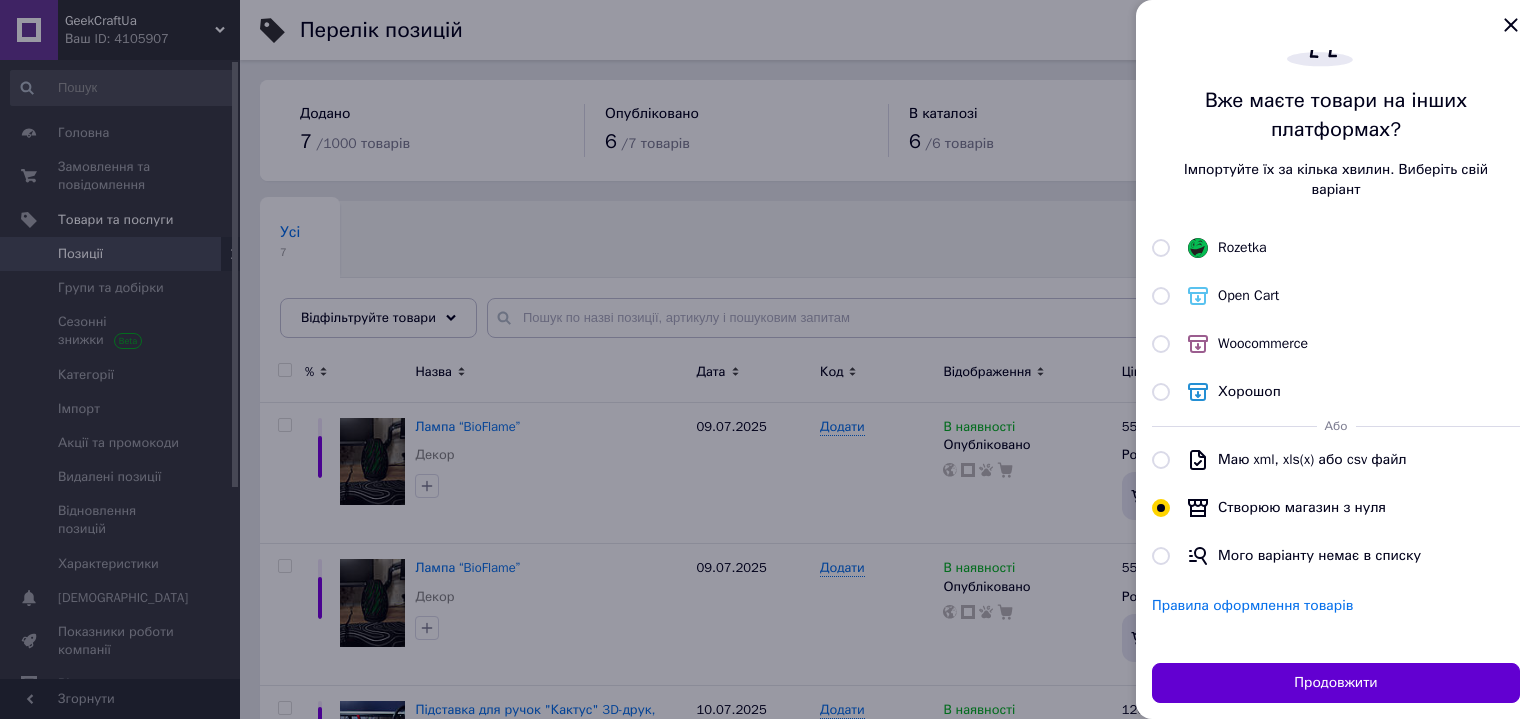 click on "Продовжити" at bounding box center (1336, 683) 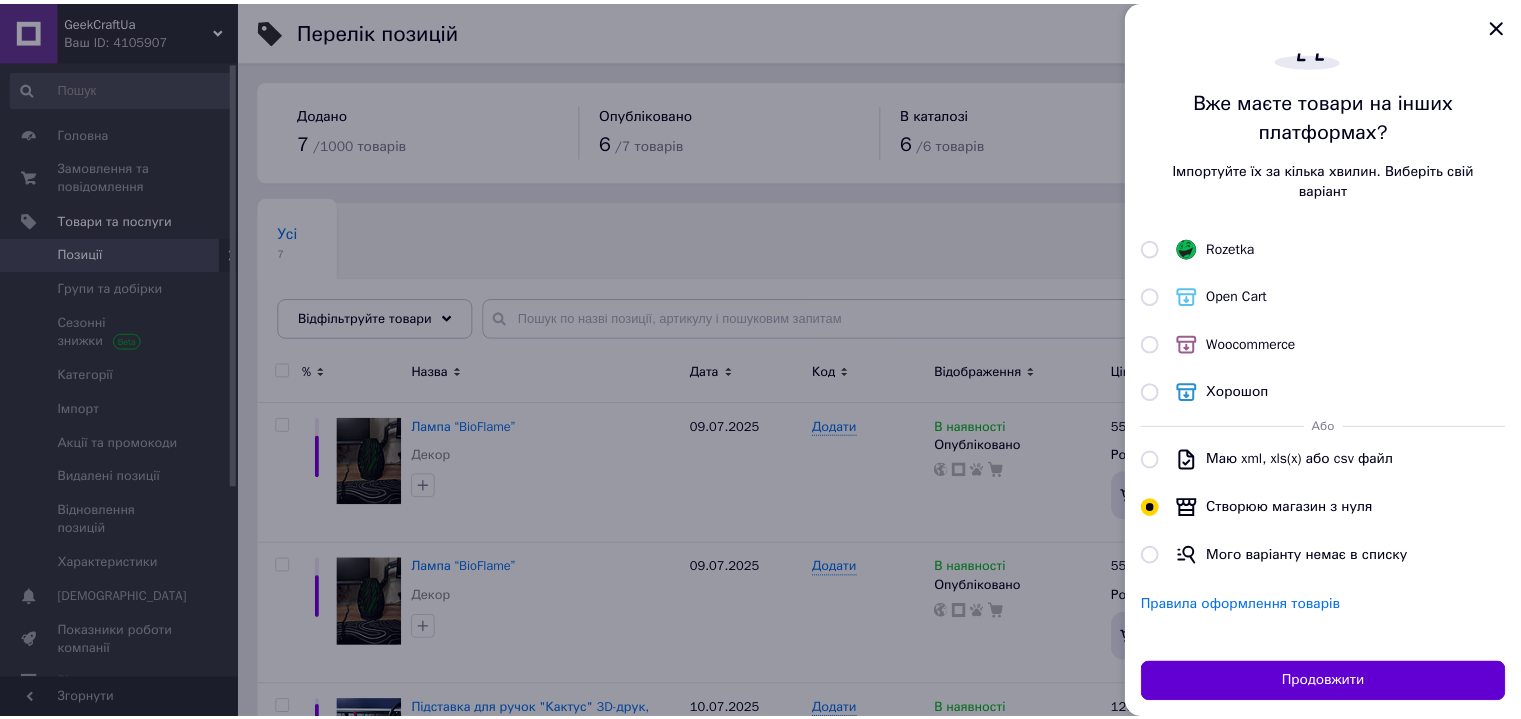 scroll, scrollTop: 0, scrollLeft: 0, axis: both 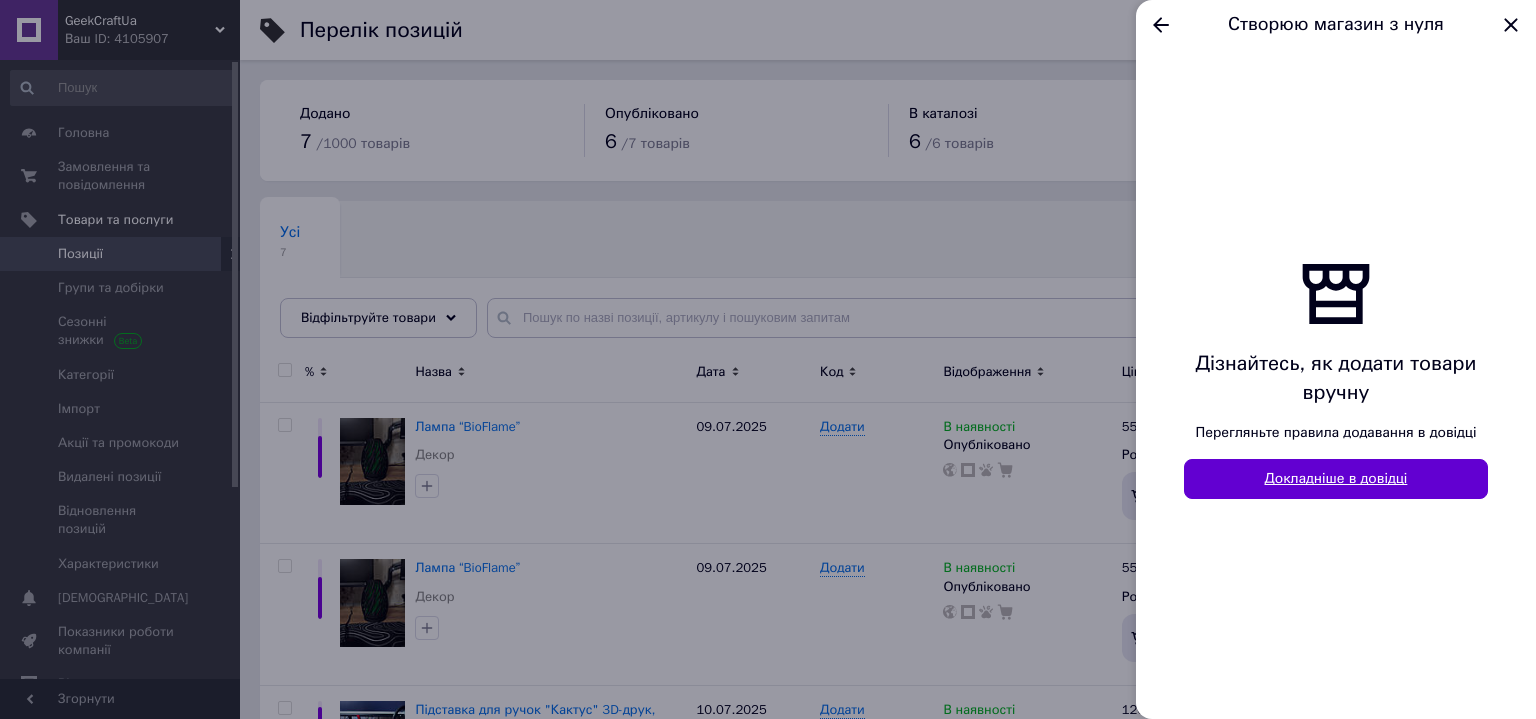 click on "Докладніше в довідці" at bounding box center [1336, 479] 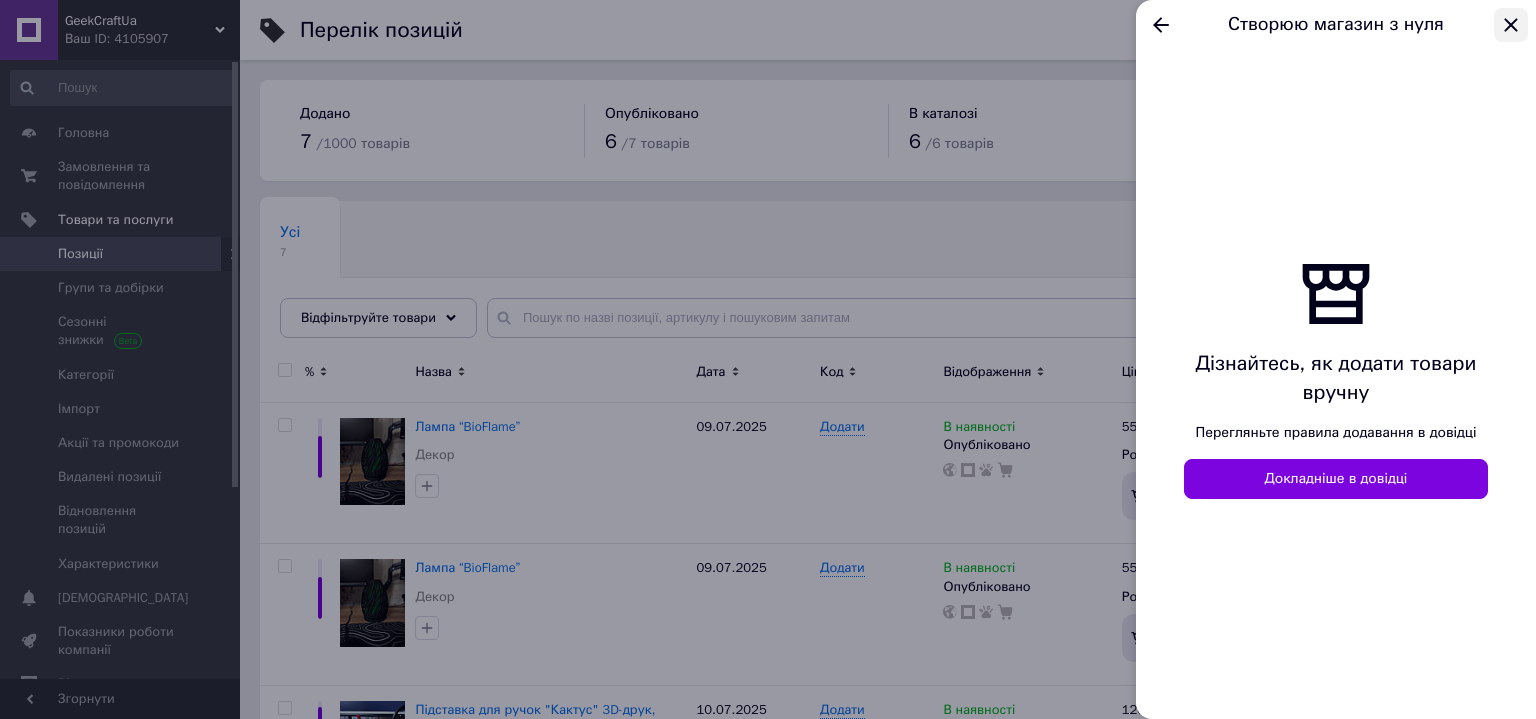 click 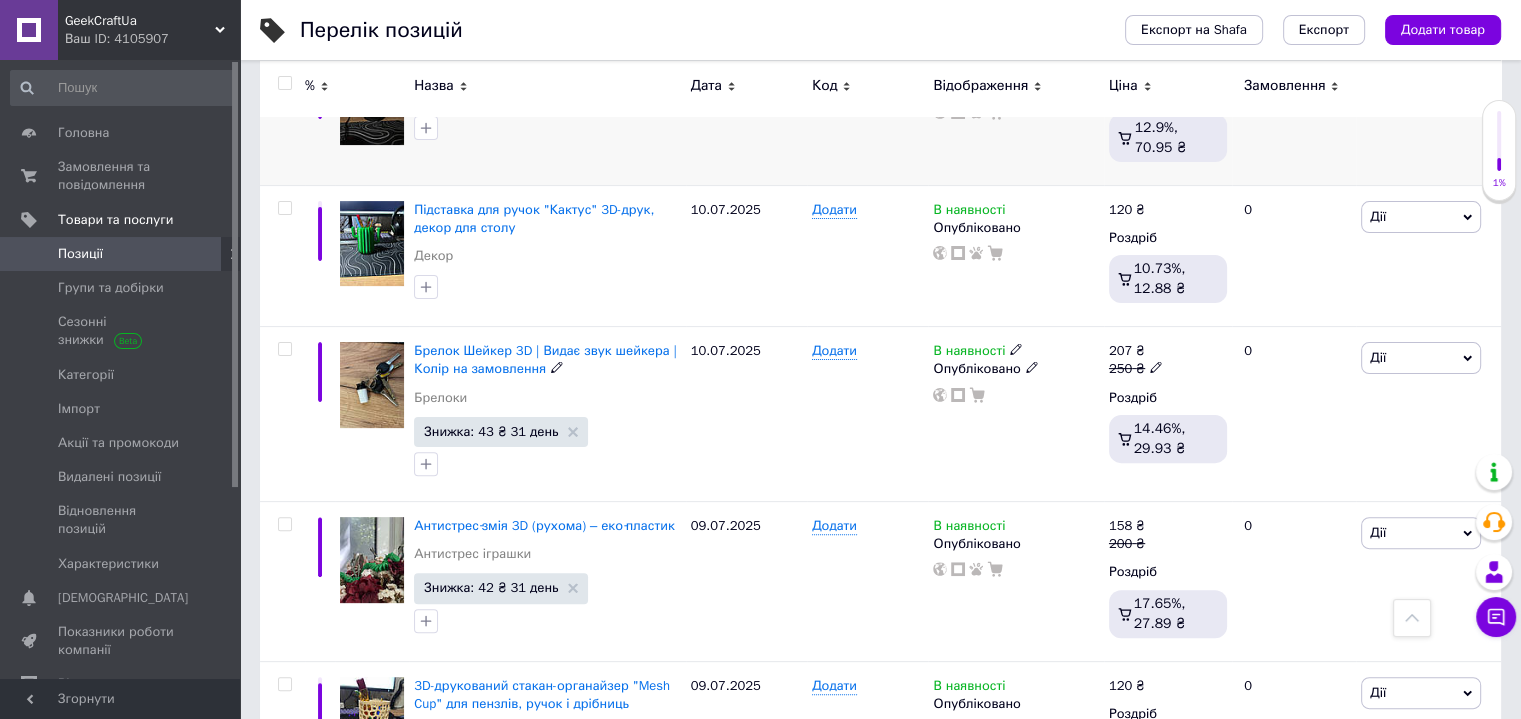 scroll, scrollTop: 600, scrollLeft: 0, axis: vertical 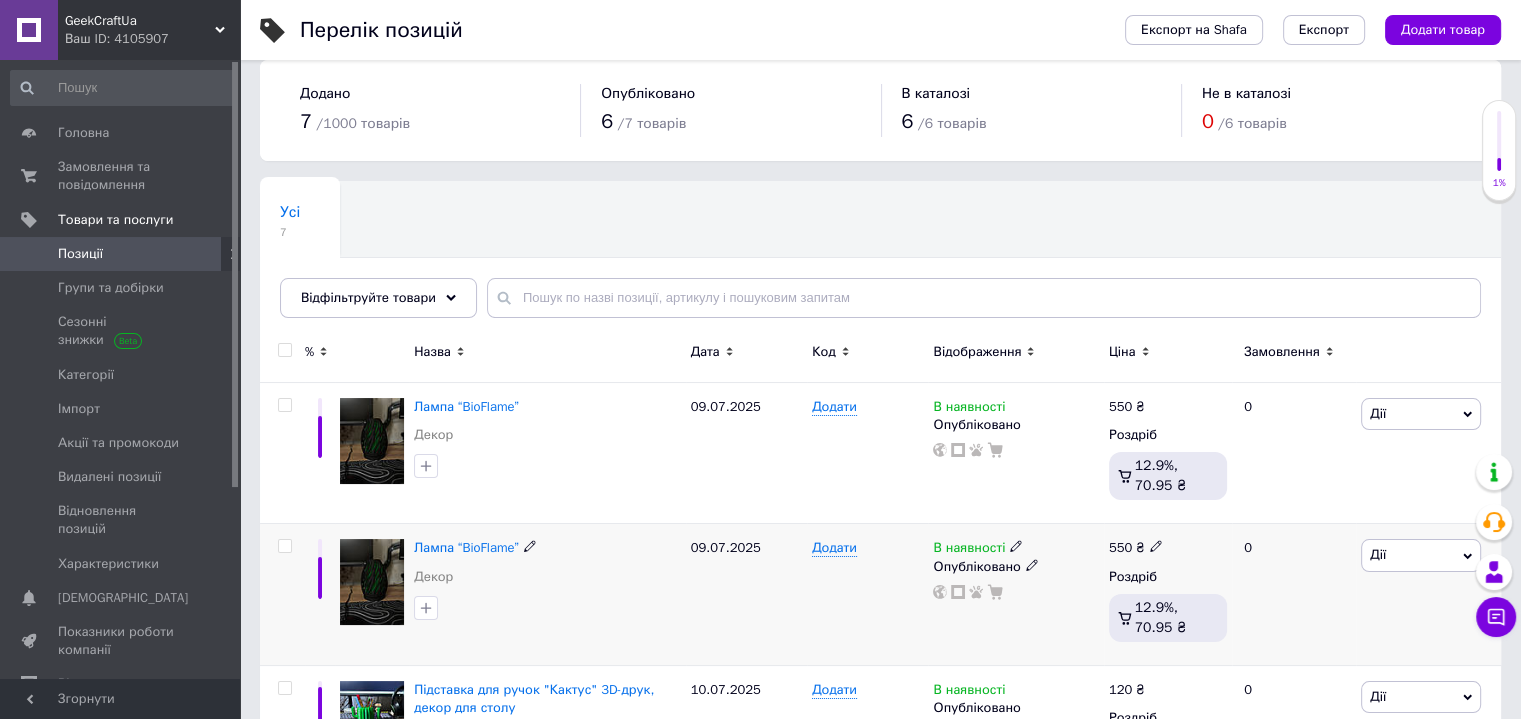 click at bounding box center [284, 546] 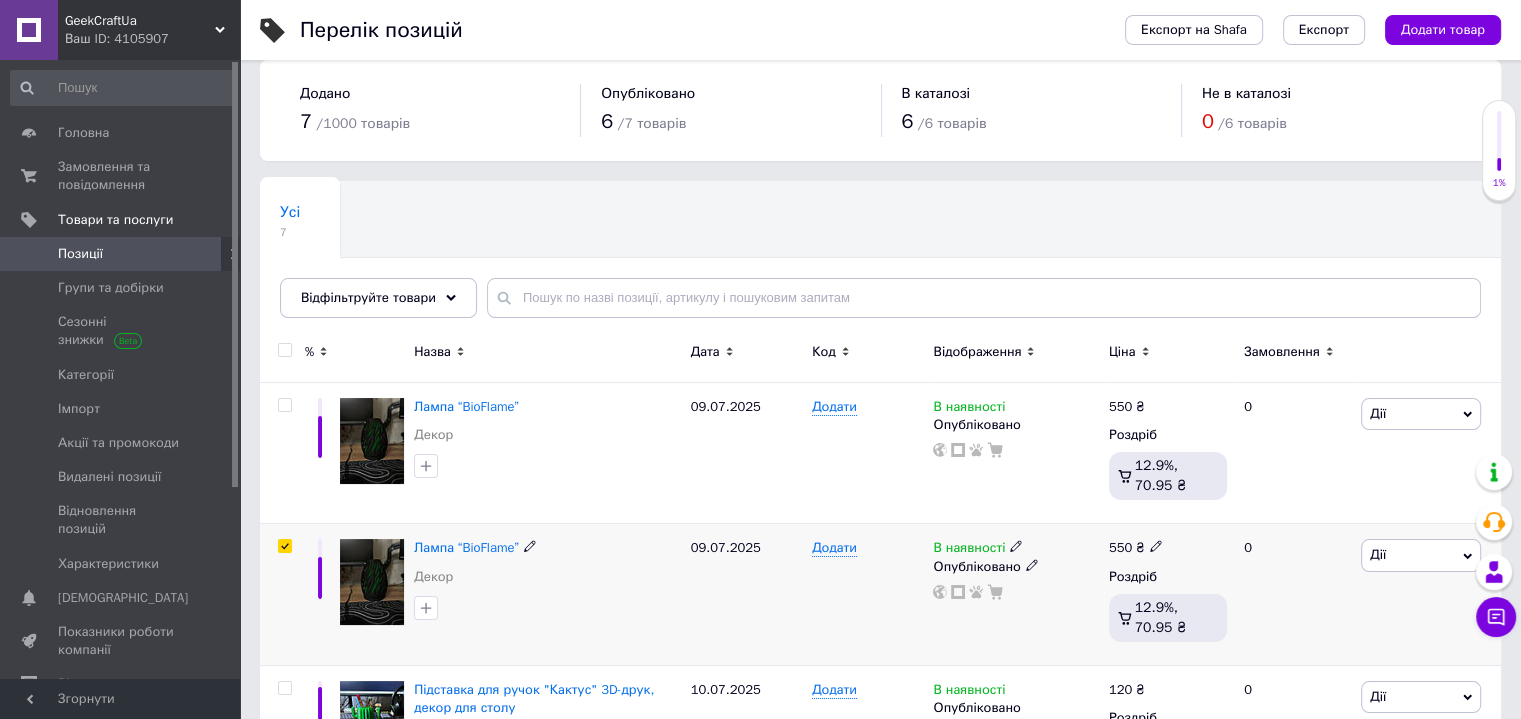 checkbox on "true" 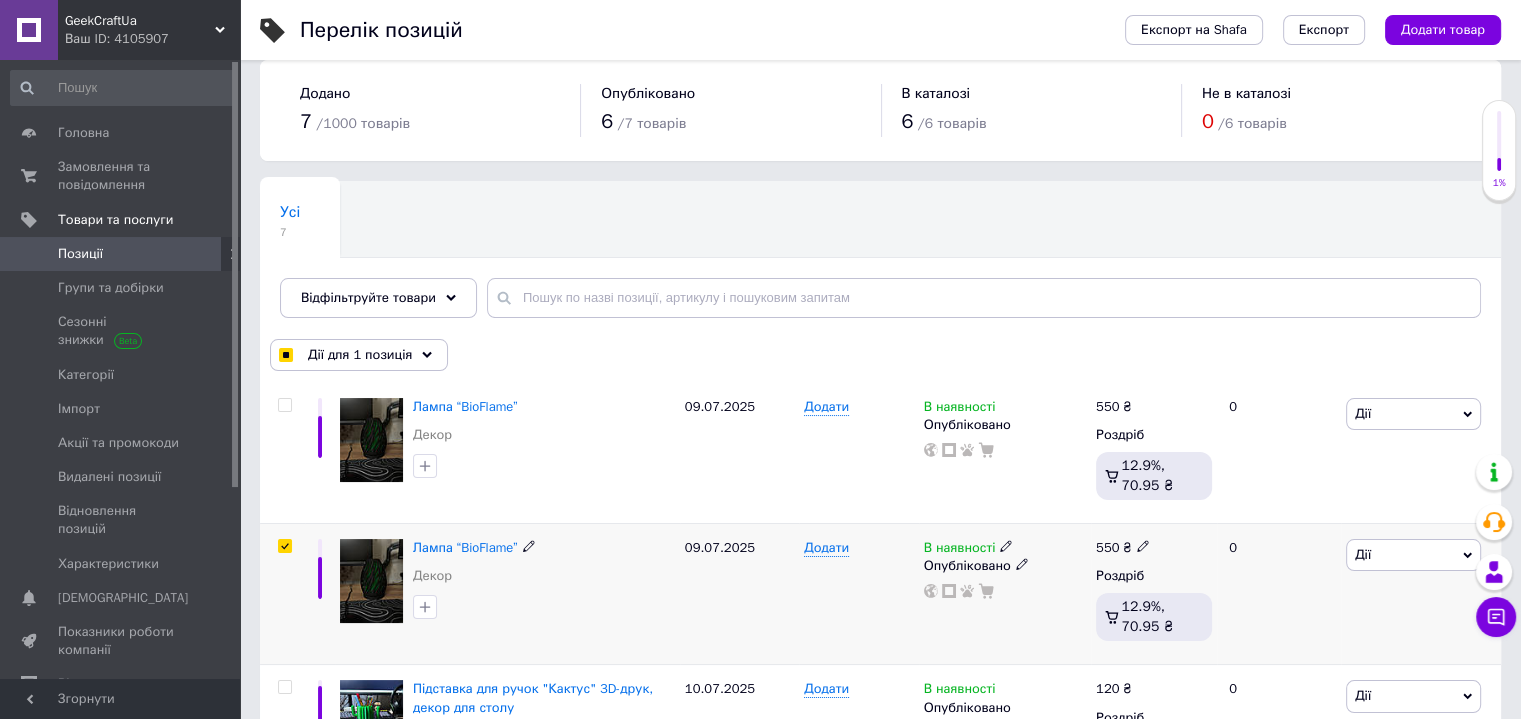 click on "Дії" at bounding box center [1413, 555] 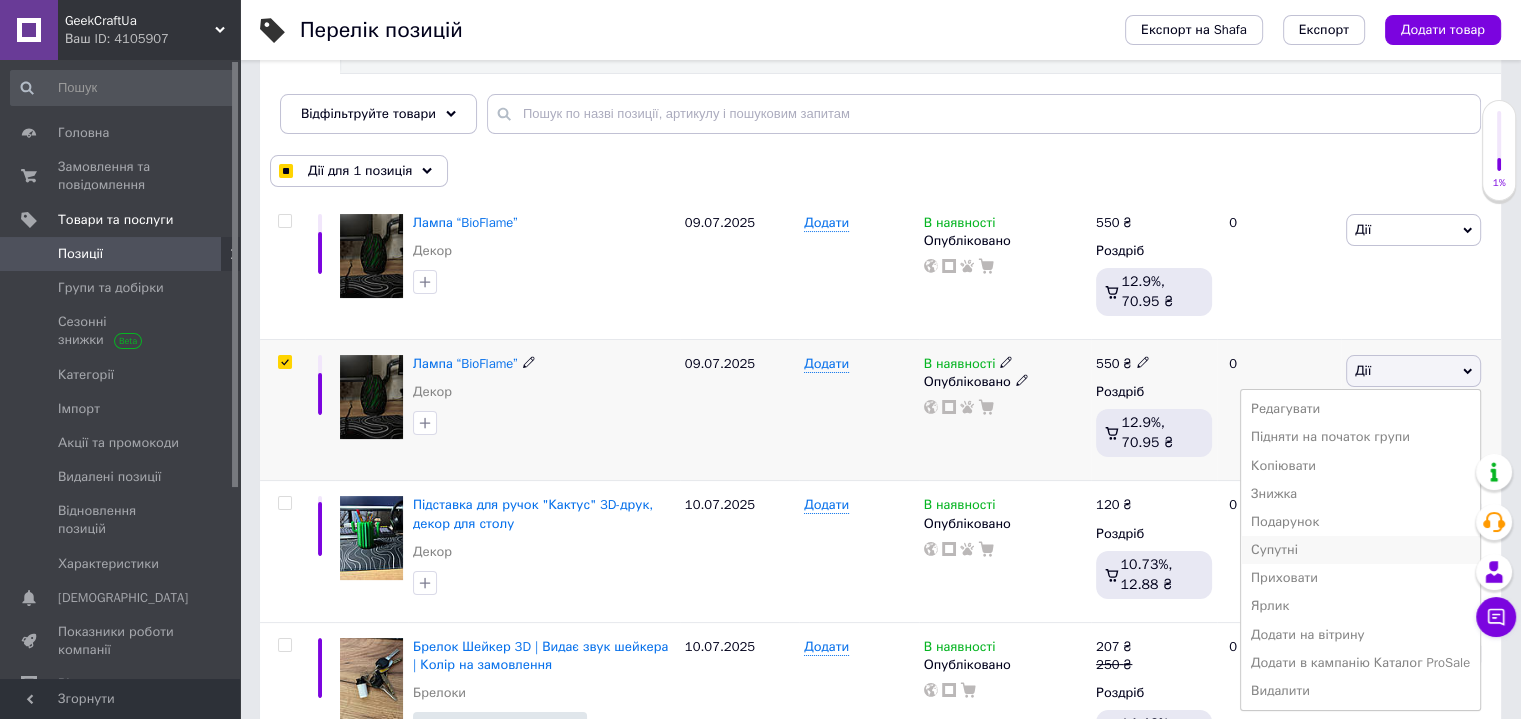 scroll, scrollTop: 220, scrollLeft: 0, axis: vertical 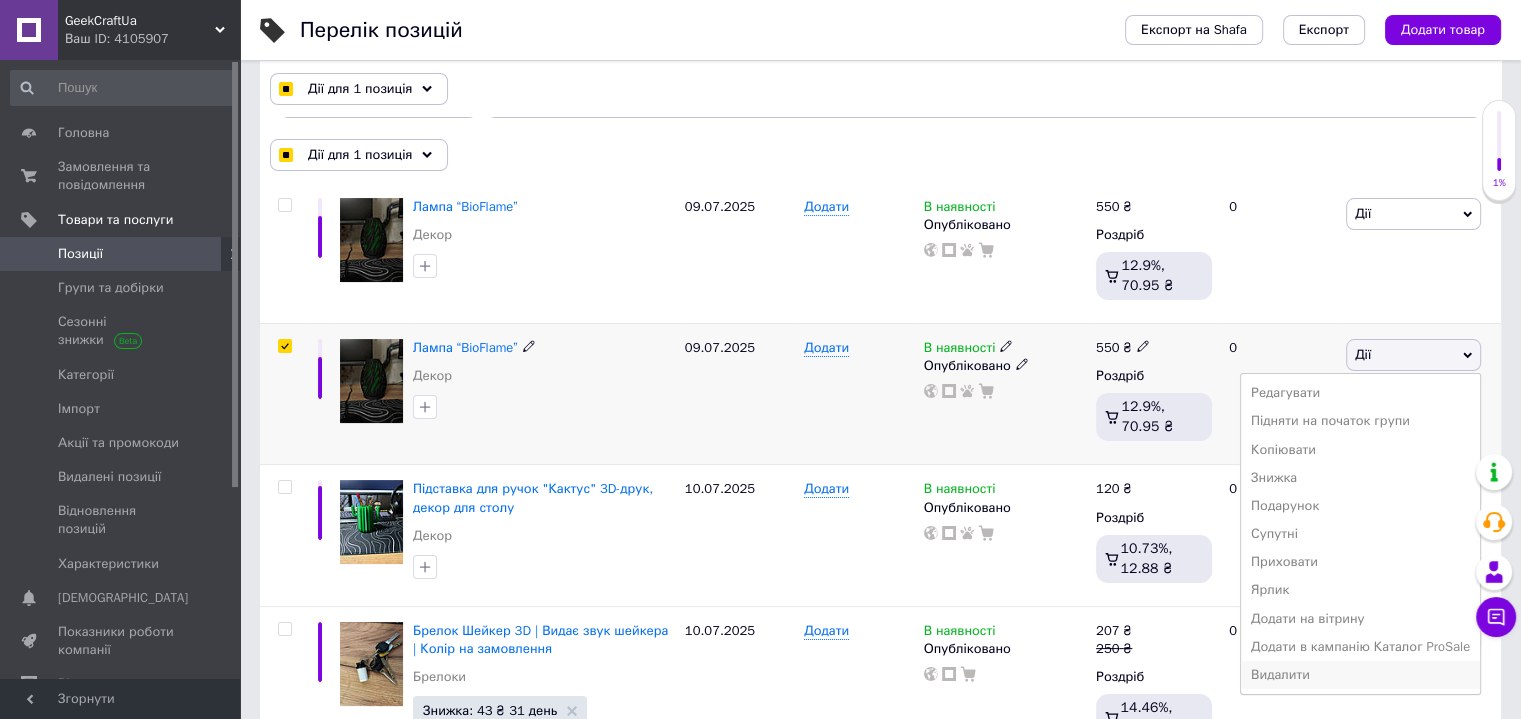 click on "Видалити" at bounding box center [1360, 675] 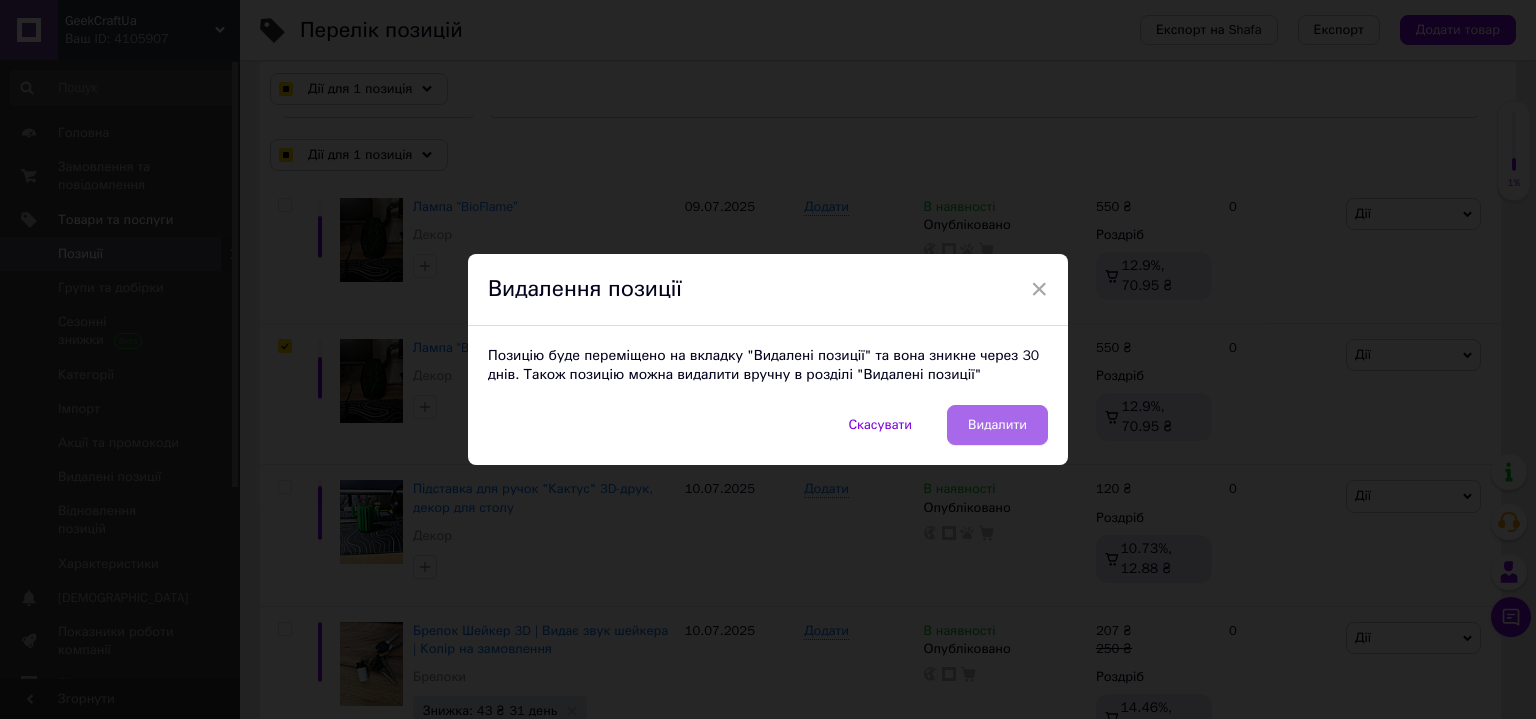 click on "Видалити" at bounding box center (997, 425) 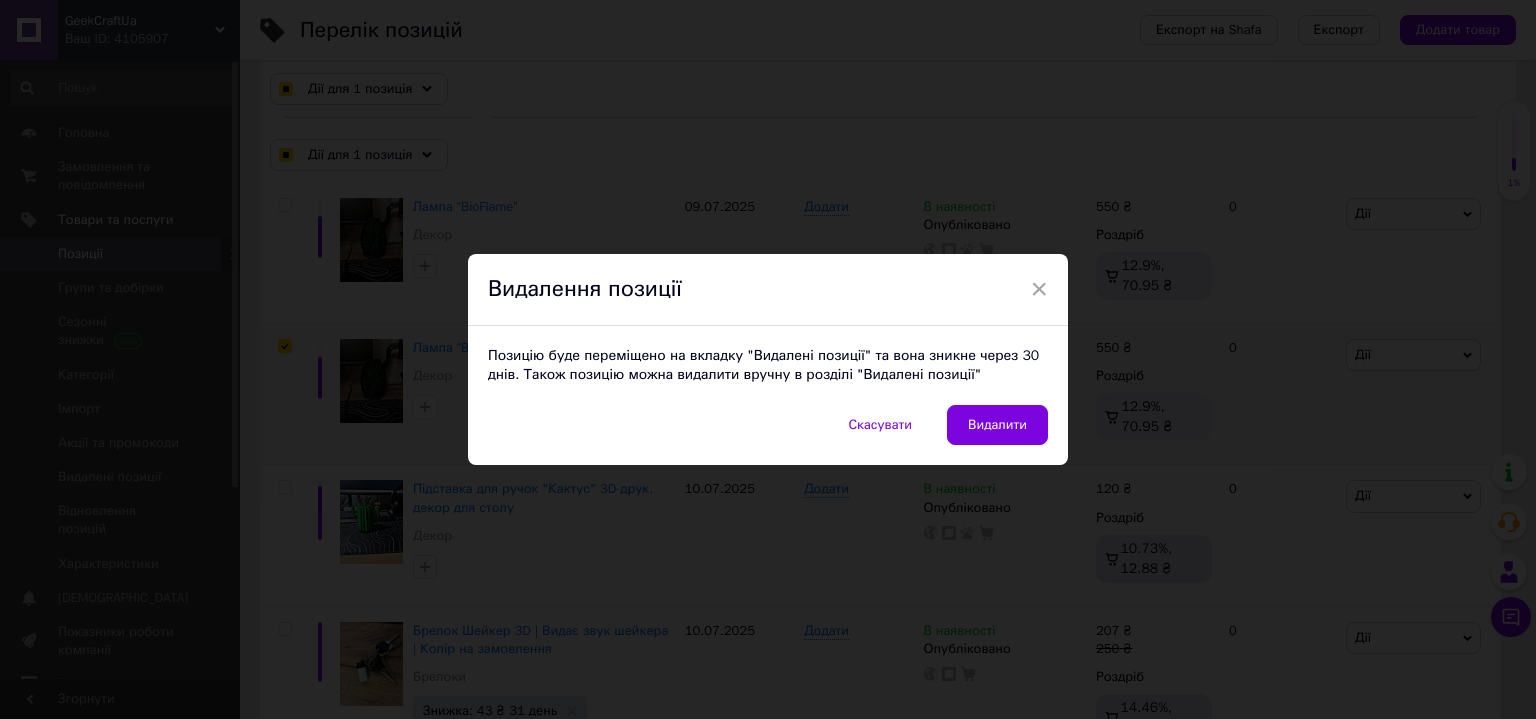 checkbox on "true" 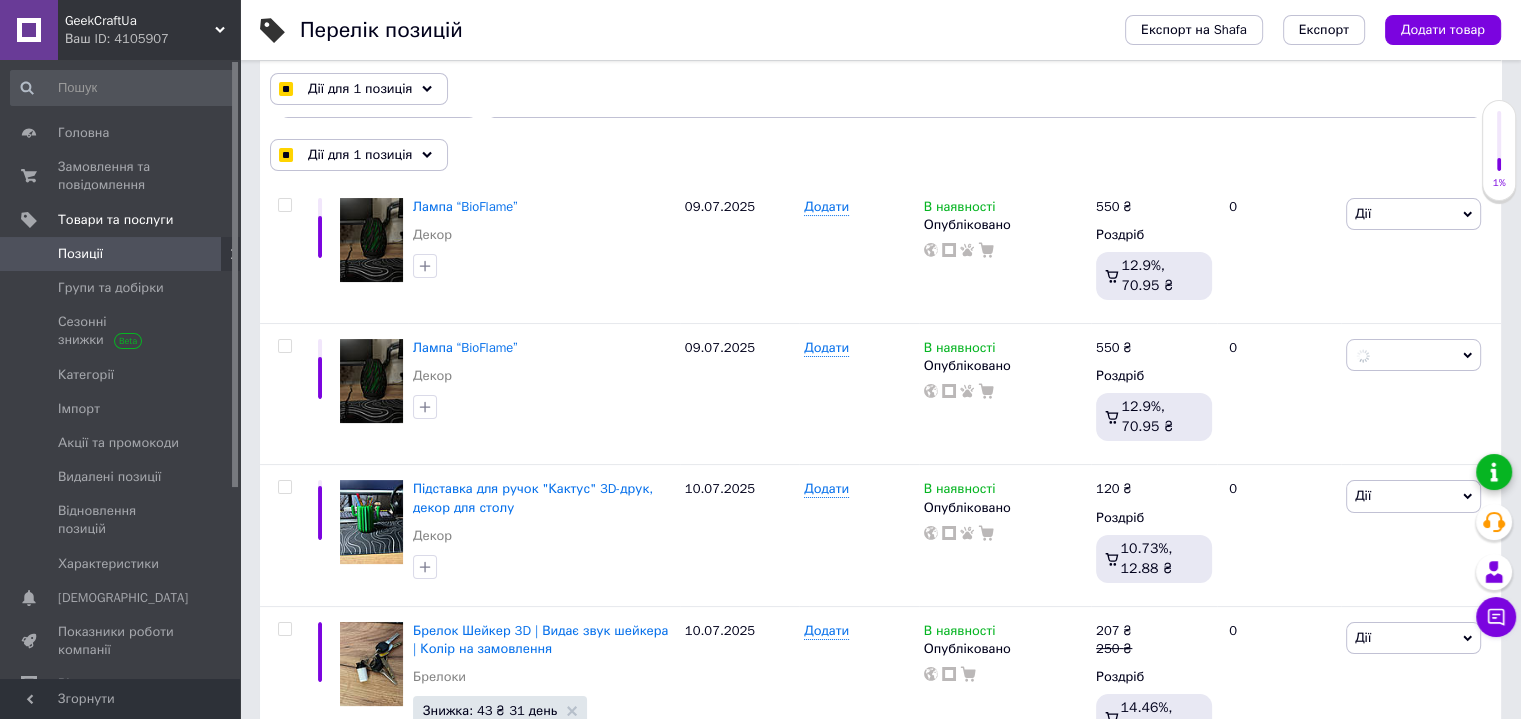 checkbox on "false" 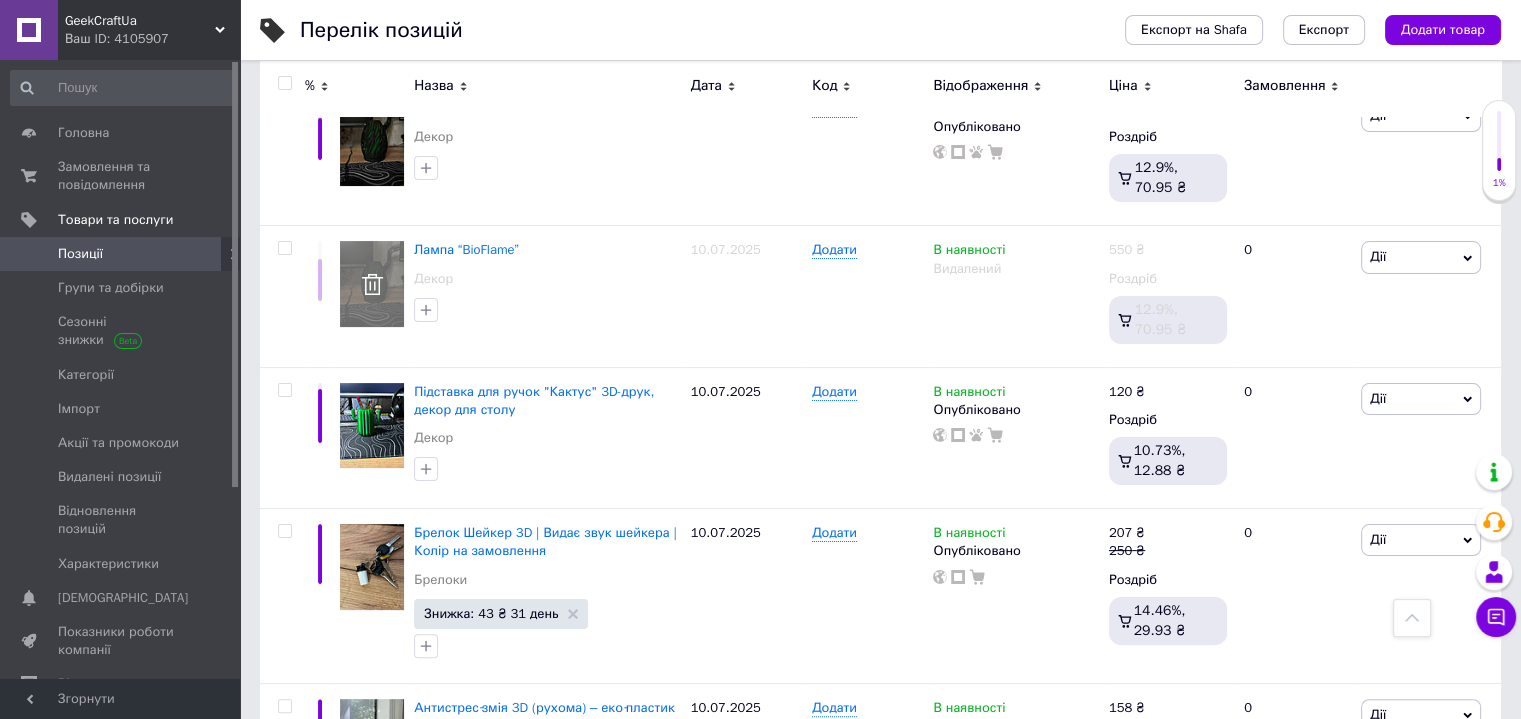scroll, scrollTop: 0, scrollLeft: 0, axis: both 